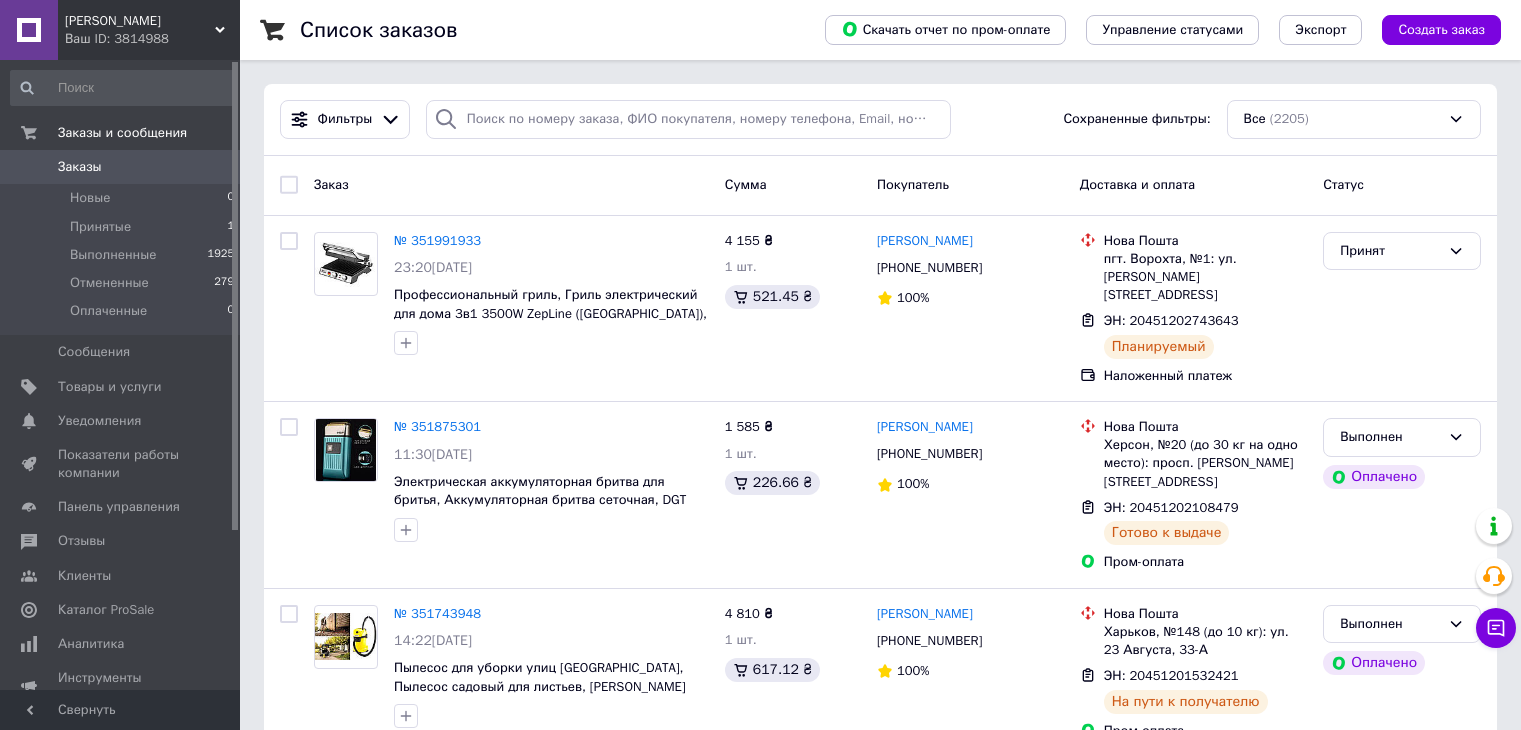 scroll, scrollTop: 0, scrollLeft: 0, axis: both 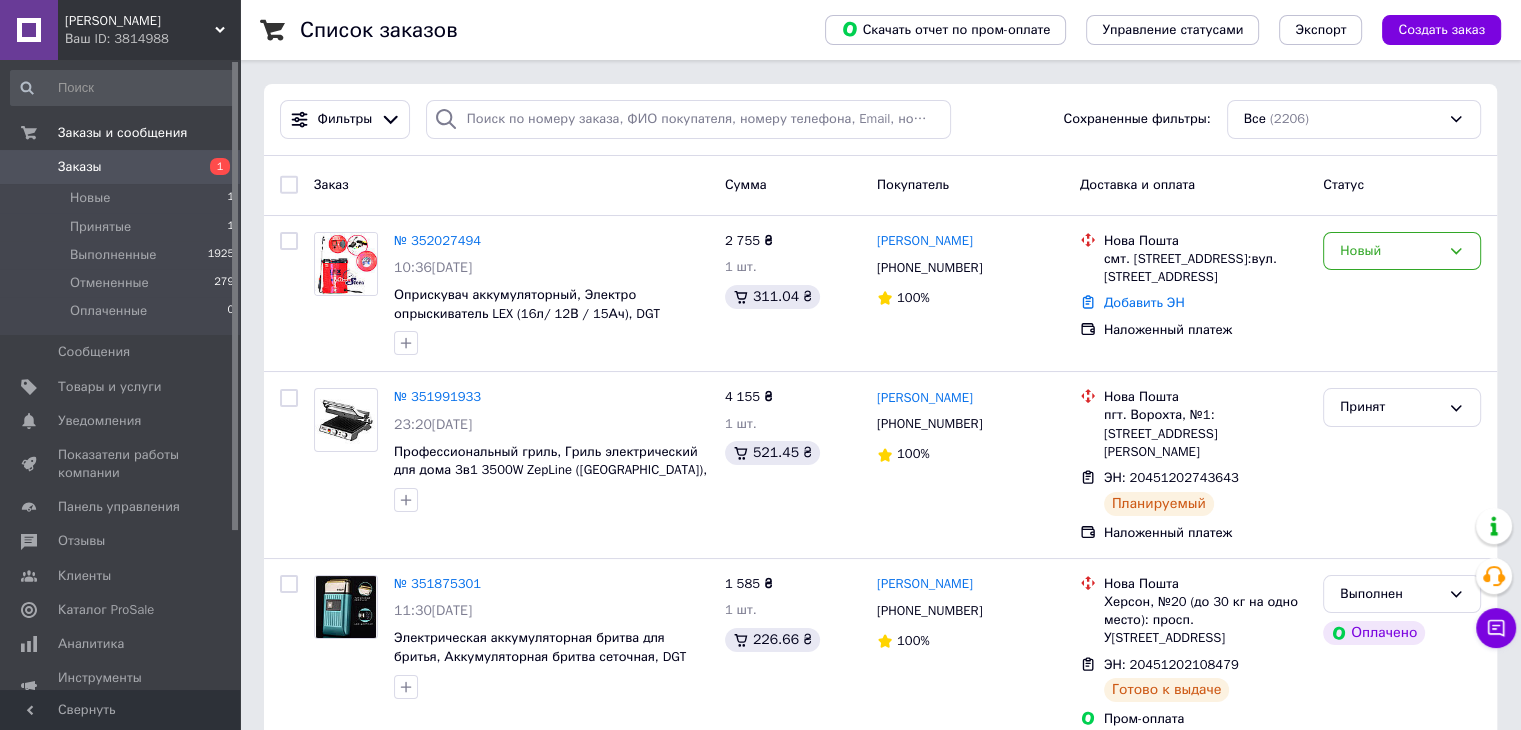 click on "Список заказов   Скачать отчет по пром-оплате Управление статусами Экспорт Создать заказ Фильтры Сохраненные фильтры: Все (2206) Заказ Сумма Покупатель Доставка и оплата Статус № 352027494 10:36, 10.07.2025 Оприскувач аккумуляторный, Электро опрыскиватель LEX (16л/ 12В / 15Ач), DGT 2 755 ₴ 1 шт. 311.04 ₴ Степан Климак +380975082100 100% Нова Пошта смт. Меденичі, №1:вул. Дрогобицька, 3а Добавить ЭН Наложенный платеж Новый № 351991933 23:20, 09.07.2025 Профессиональный гриль, Гриль электрический для дома 3в1 3500W ZepLine (Германия), DGT 4 155 ₴ 1 шт. 521.45 ₴ Юрій Соловій +380978018345 100% Нова Пошта ЭН: 20451202743643 Планируемый 100%" at bounding box center [880, 9437] 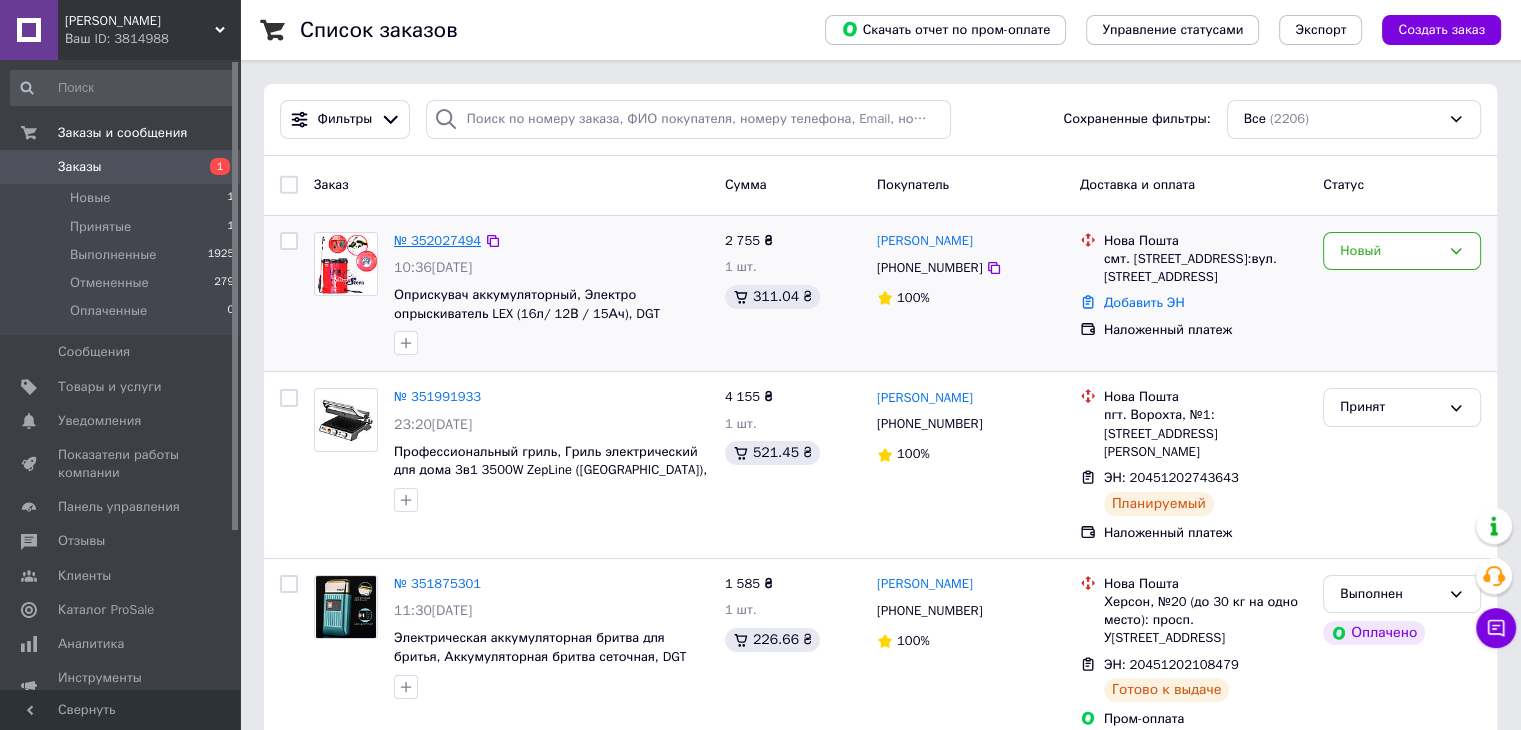 click on "№ 352027494" at bounding box center [437, 240] 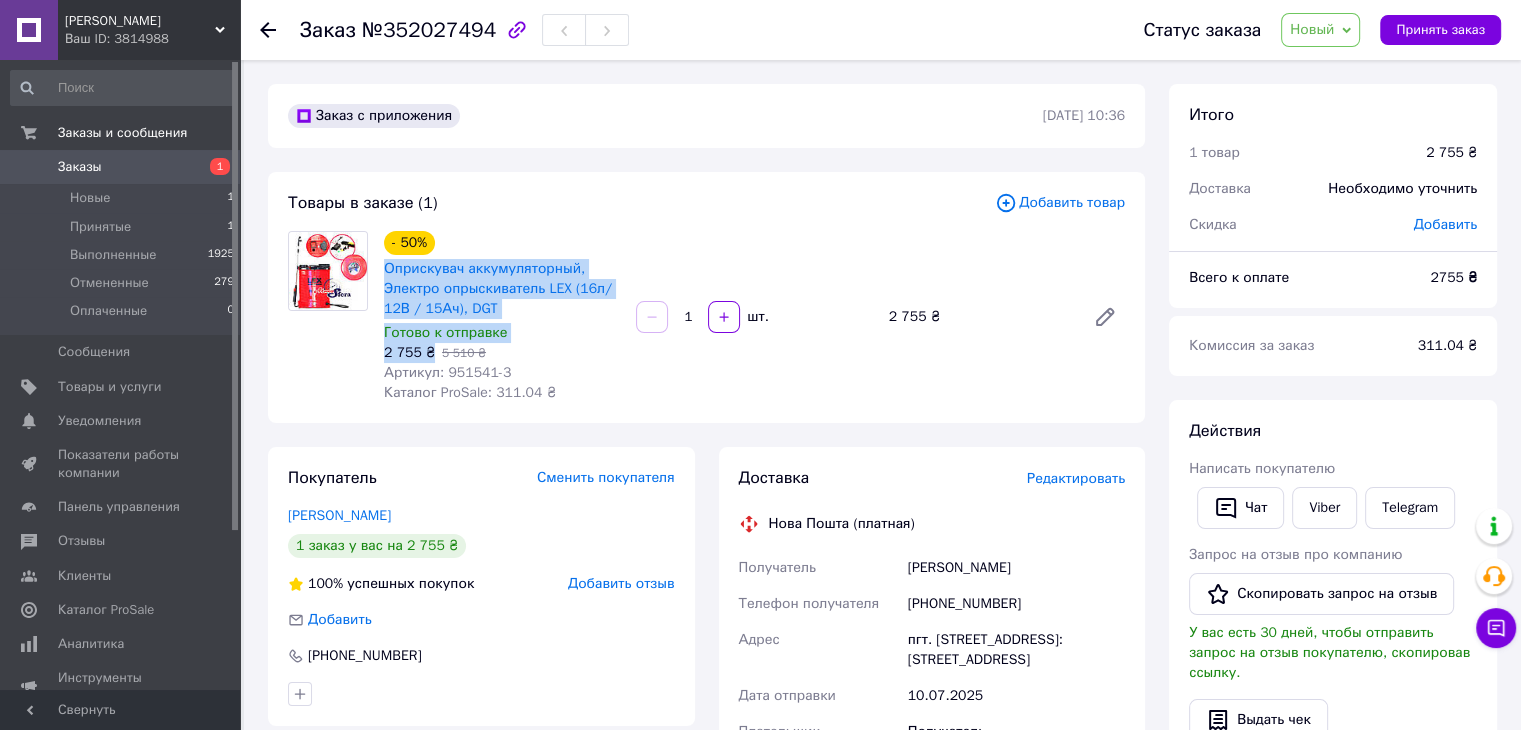 drag, startPoint x: 387, startPoint y: 279, endPoint x: 429, endPoint y: 347, distance: 79.924965 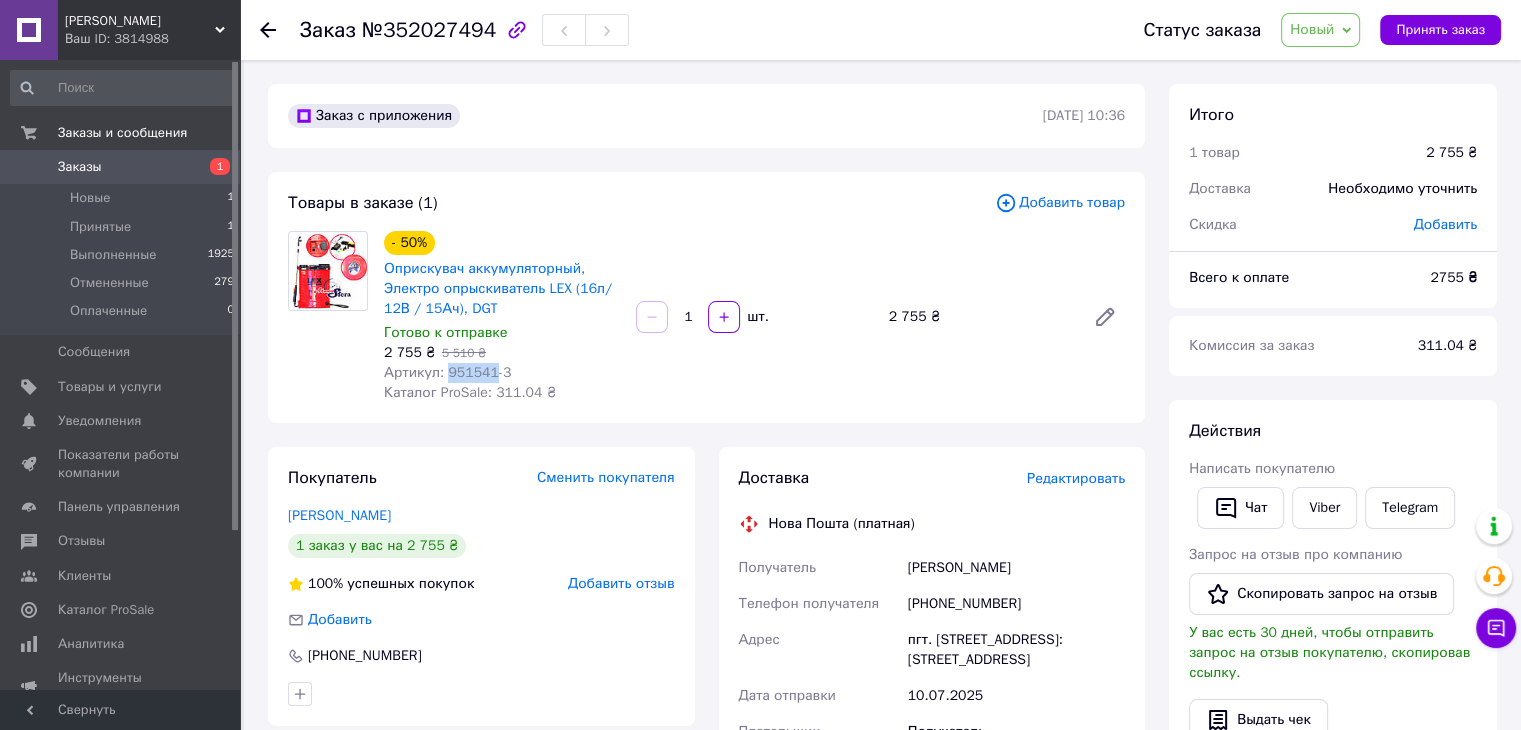 drag, startPoint x: 444, startPoint y: 371, endPoint x: 488, endPoint y: 380, distance: 44.911022 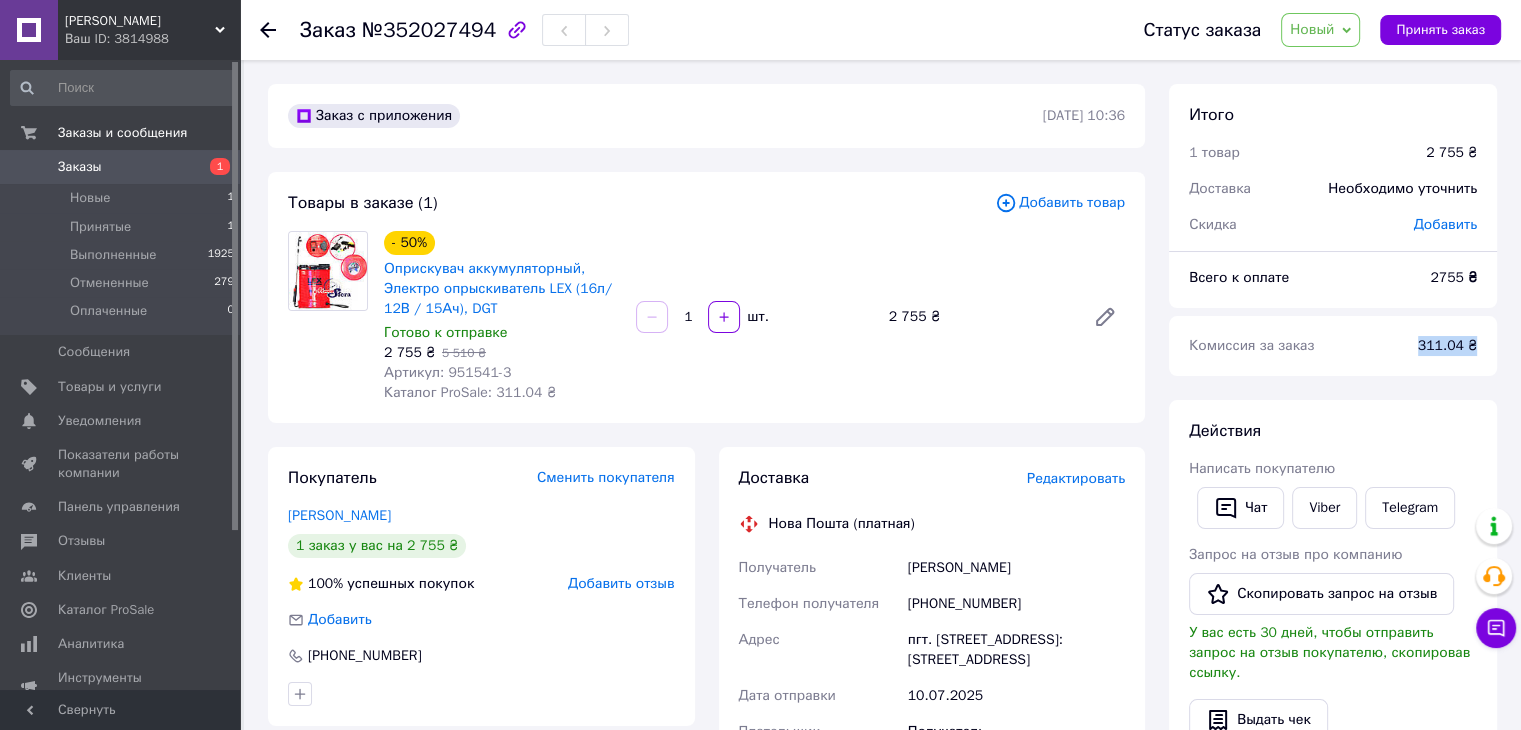 drag, startPoint x: 1414, startPoint y: 333, endPoint x: 1484, endPoint y: 352, distance: 72.53275 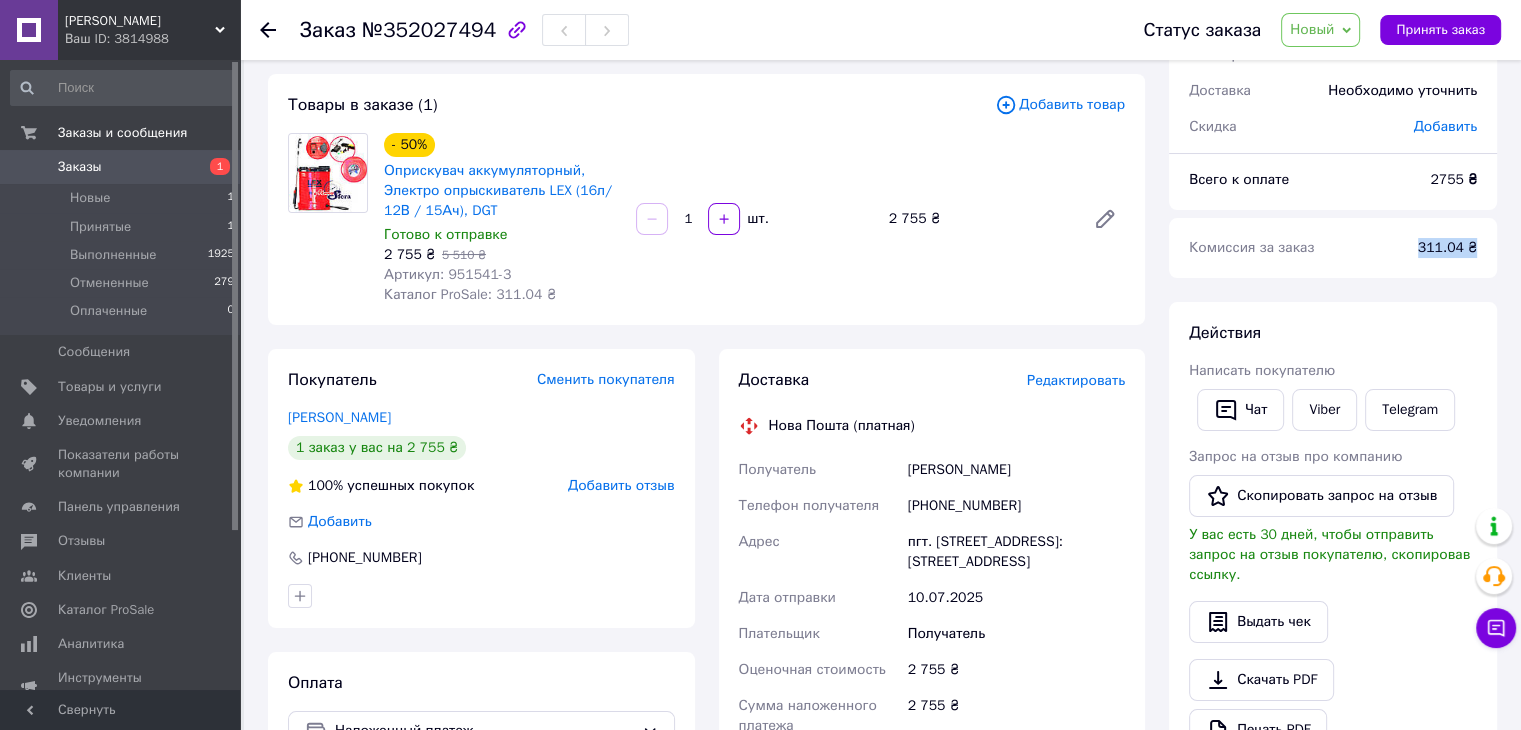 scroll, scrollTop: 200, scrollLeft: 0, axis: vertical 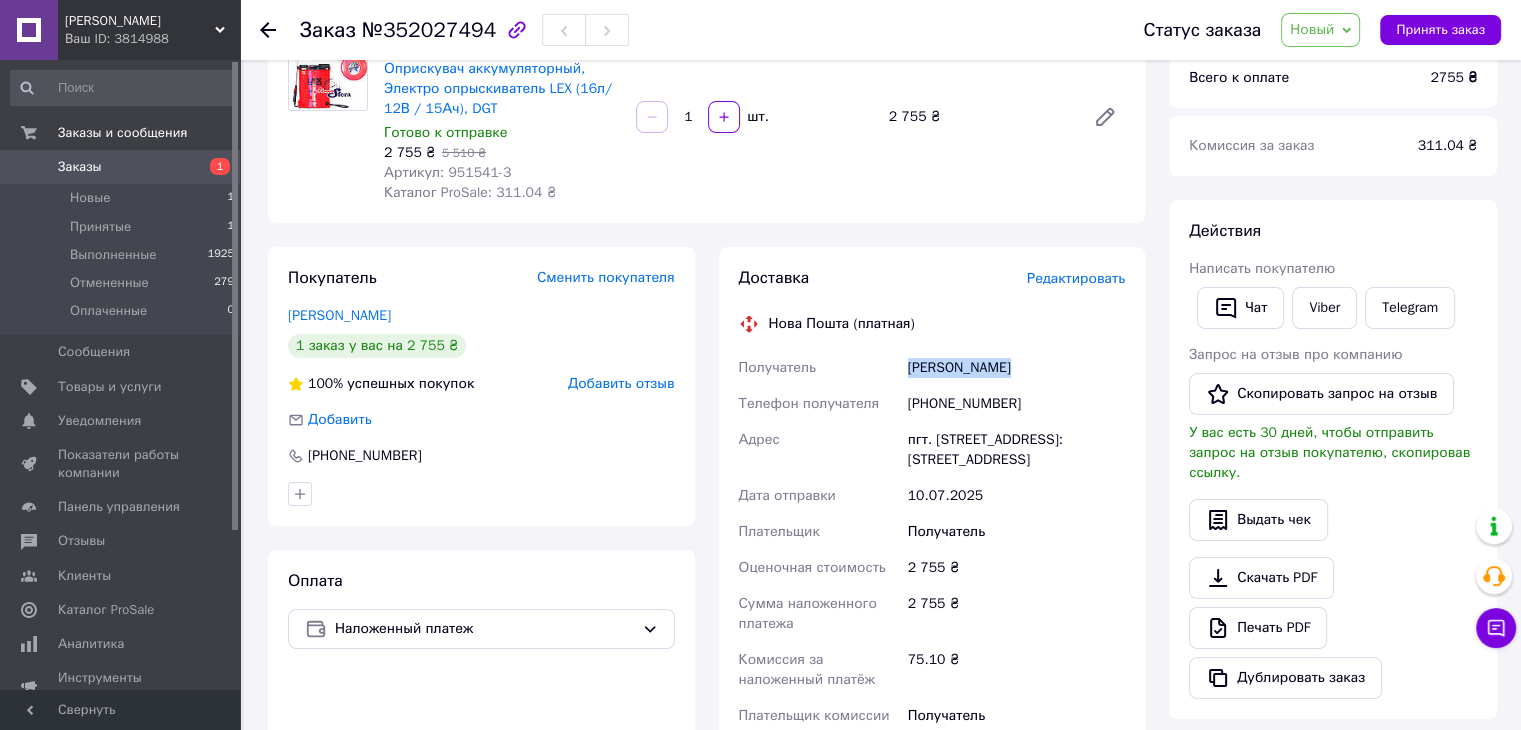drag, startPoint x: 902, startPoint y: 363, endPoint x: 1006, endPoint y: 364, distance: 104.00481 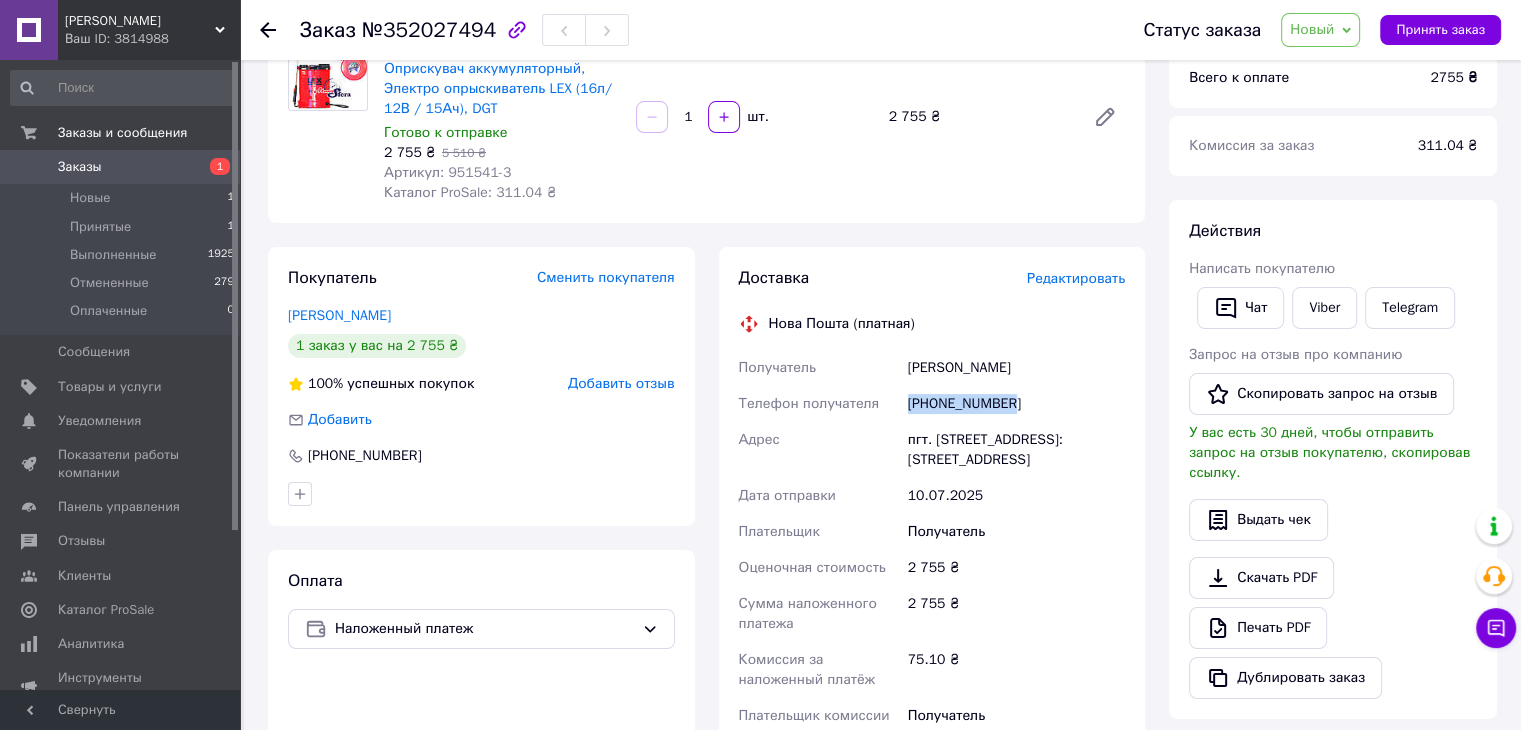drag, startPoint x: 942, startPoint y: 404, endPoint x: 1032, endPoint y: 406, distance: 90.02222 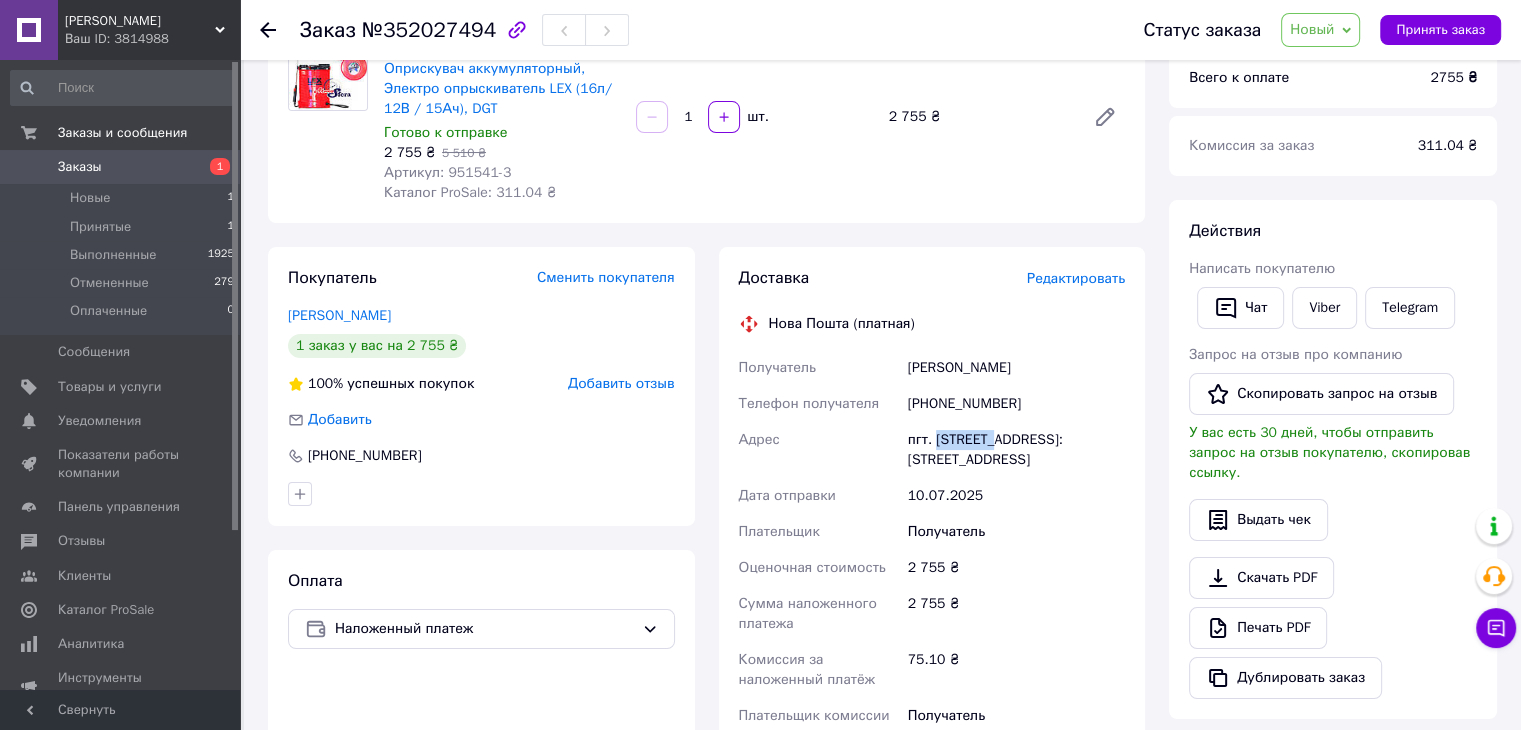 drag, startPoint x: 936, startPoint y: 441, endPoint x: 997, endPoint y: 437, distance: 61.13101 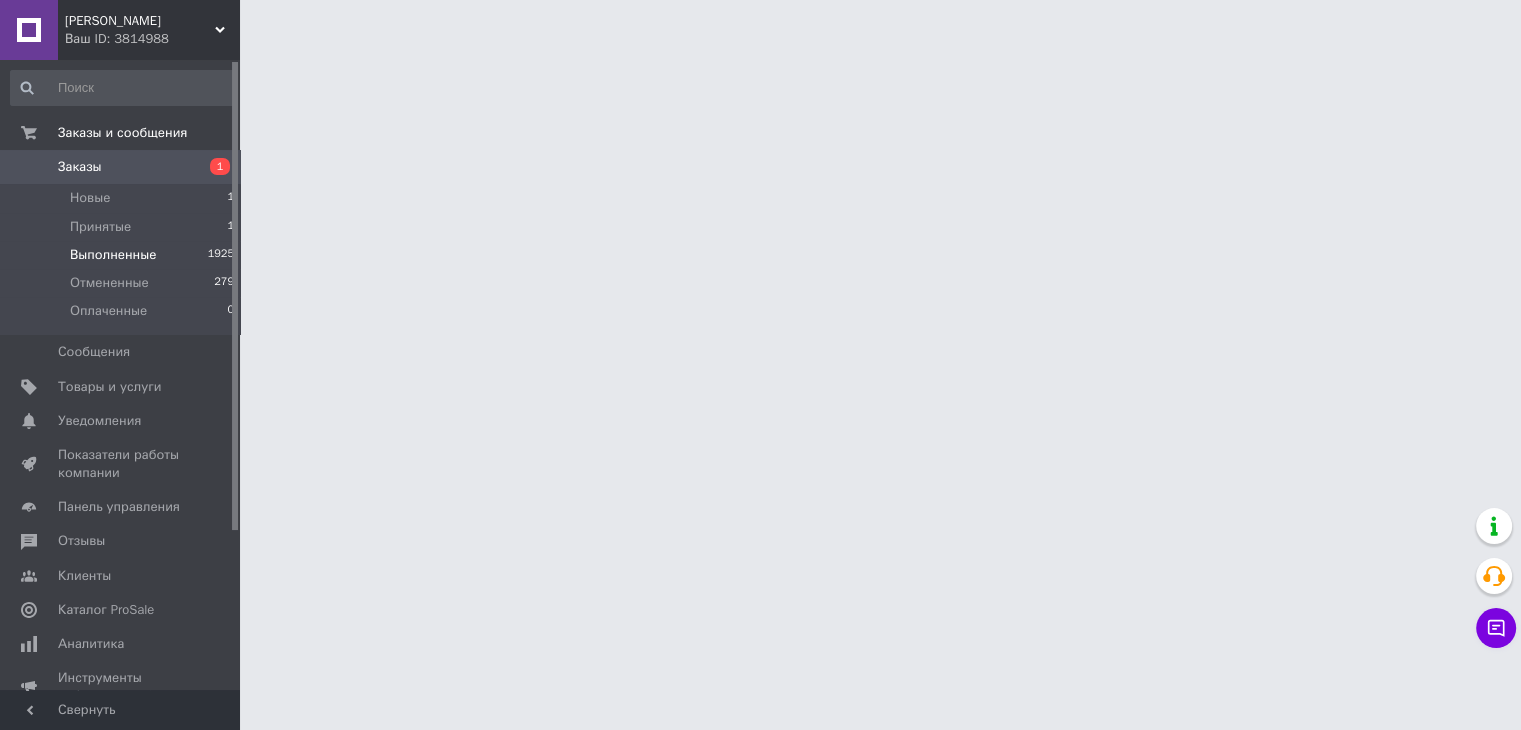 scroll, scrollTop: 0, scrollLeft: 0, axis: both 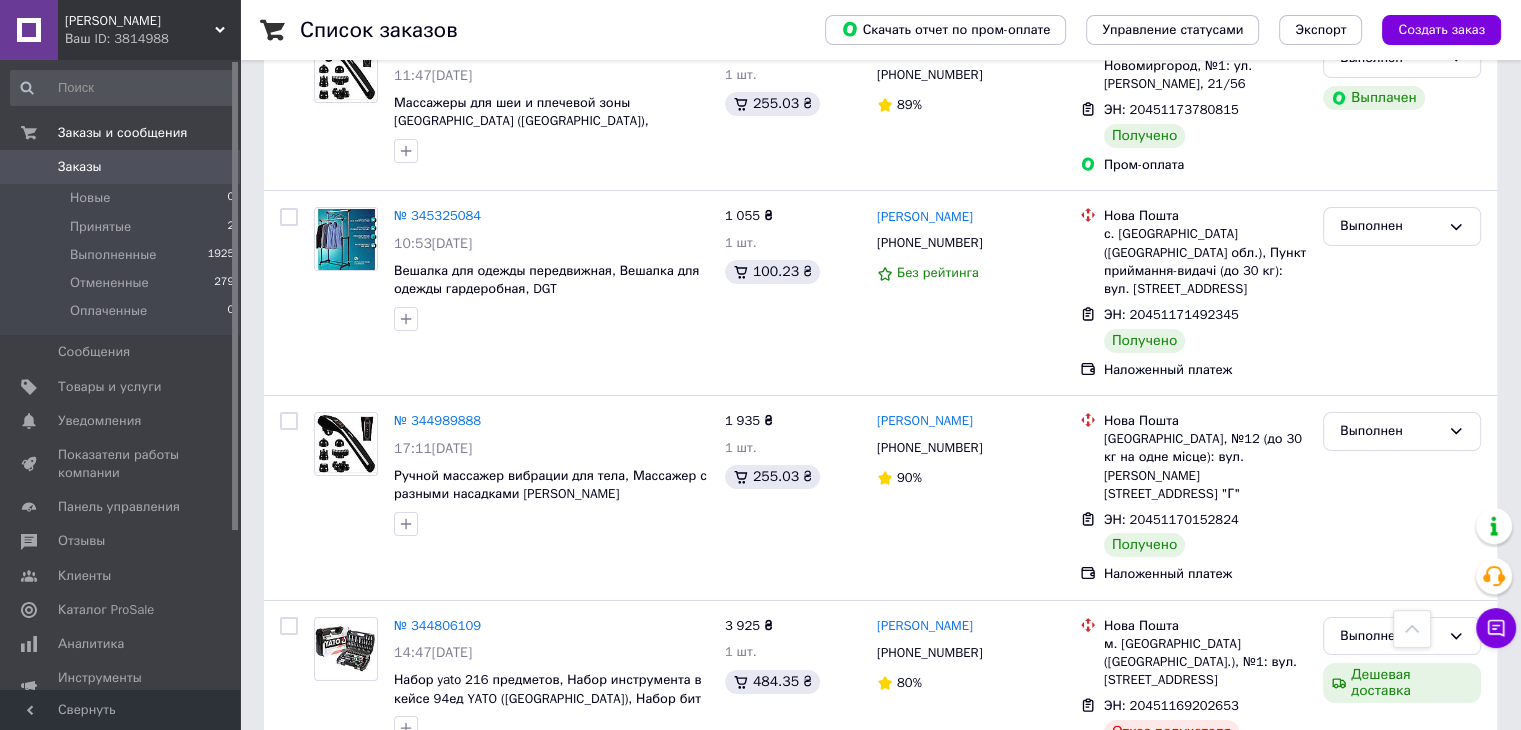 click on "Заказы" at bounding box center (80, 167) 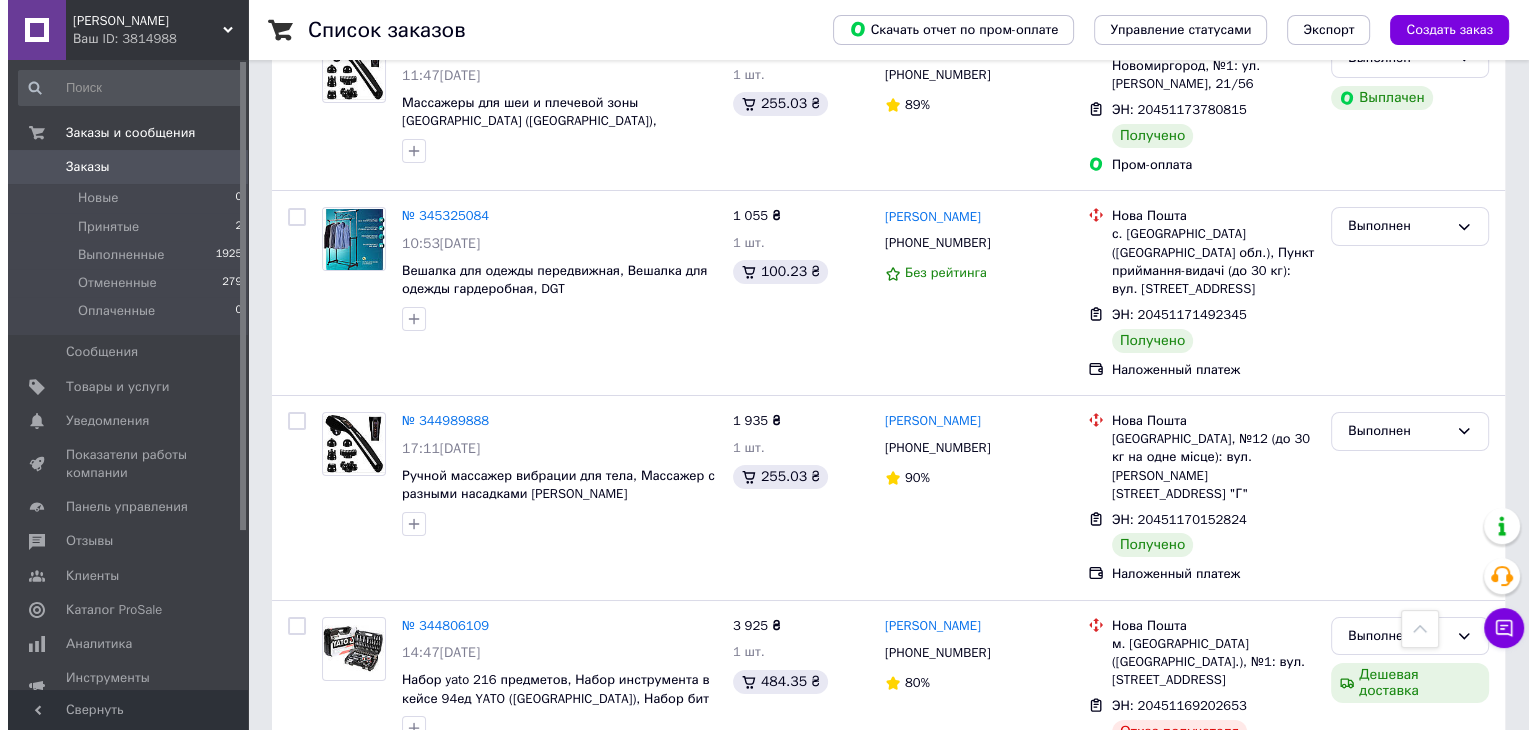 scroll, scrollTop: 0, scrollLeft: 0, axis: both 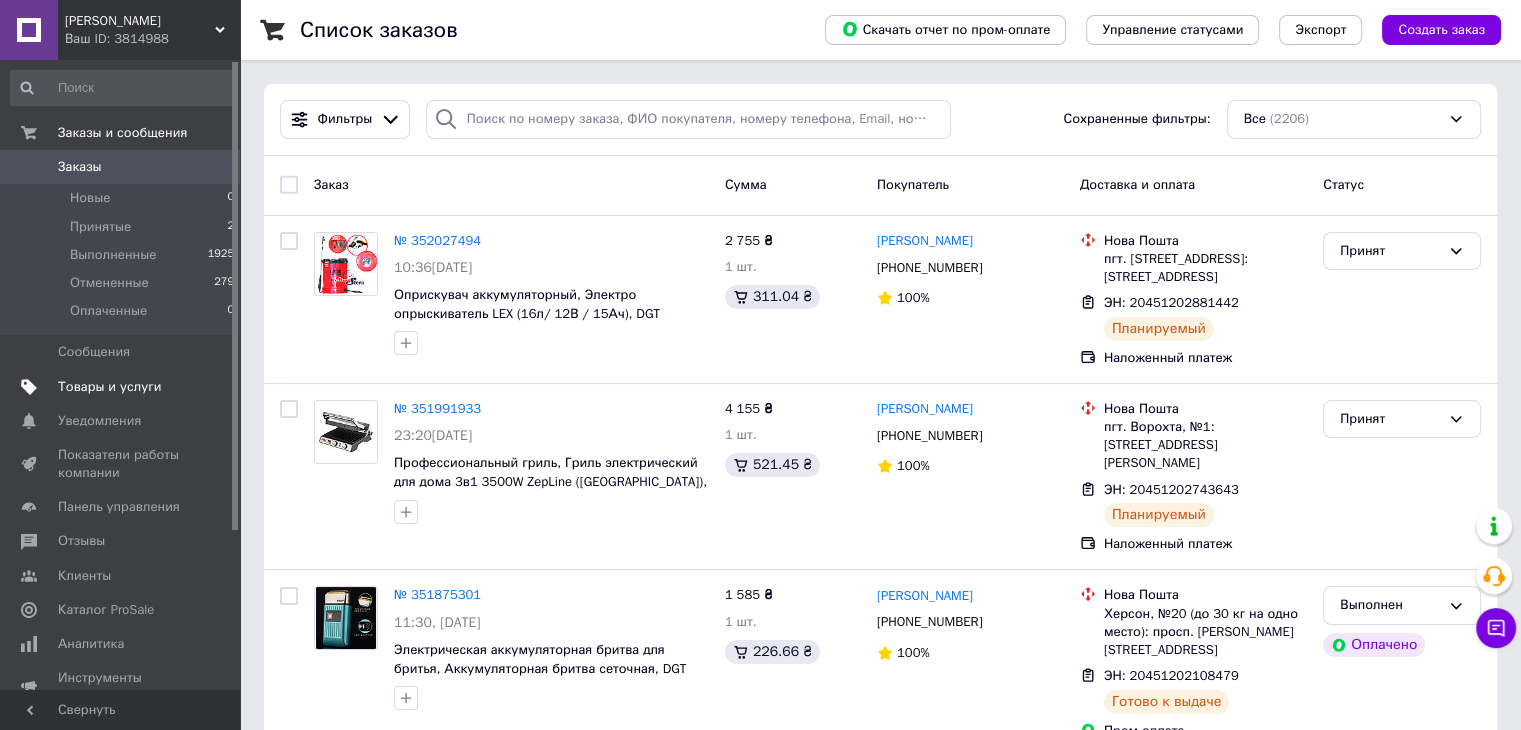 click on "Товары и услуги" at bounding box center [121, 387] 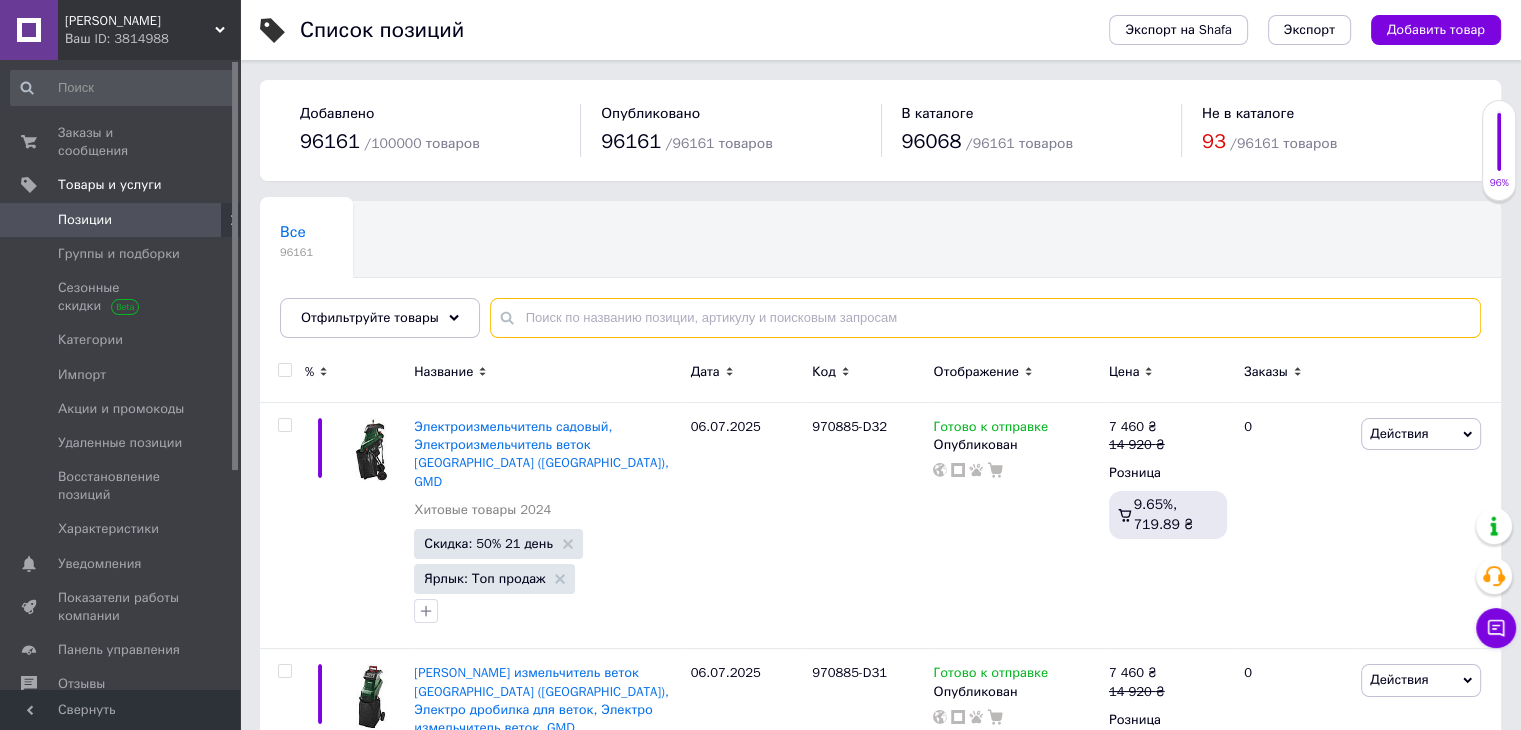 click at bounding box center [985, 318] 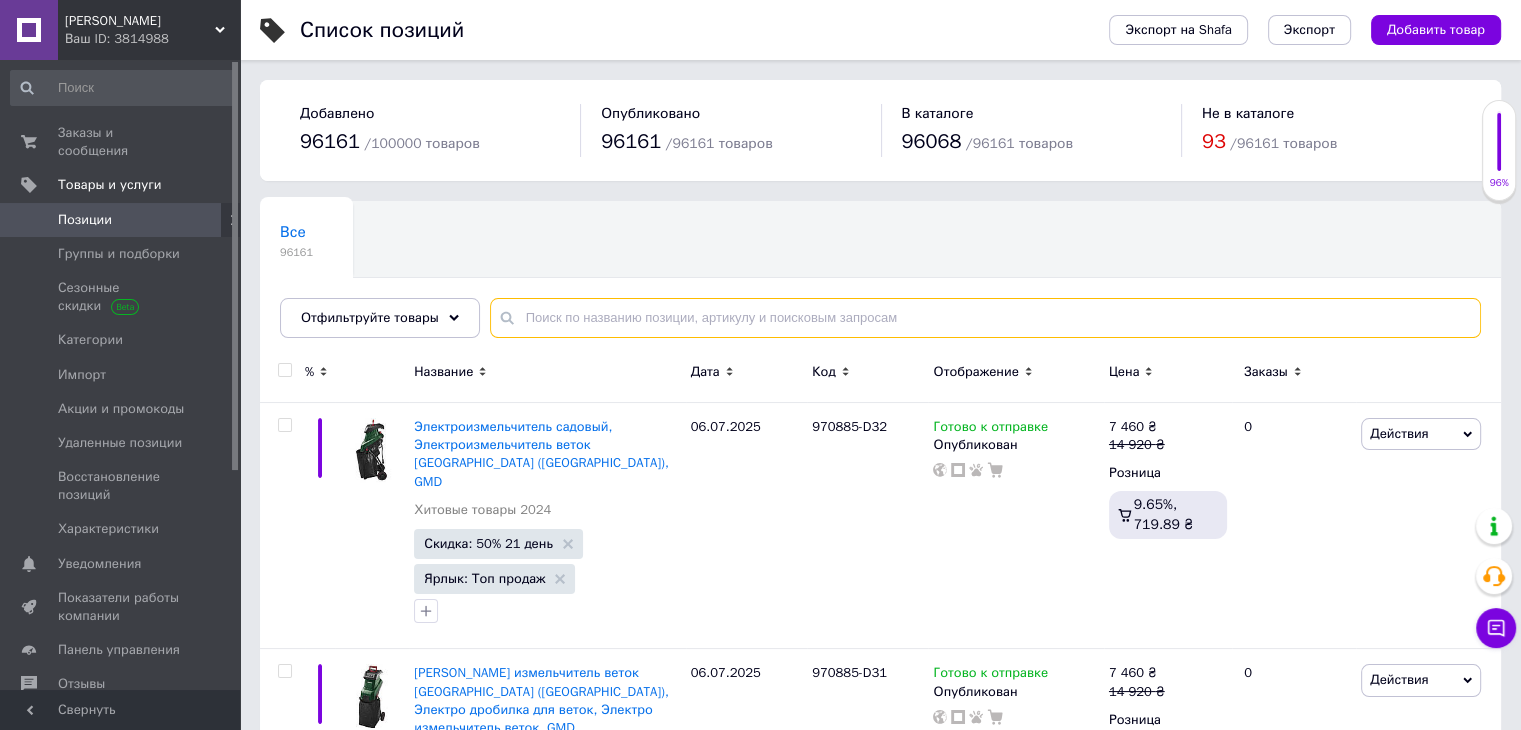 paste on "960223" 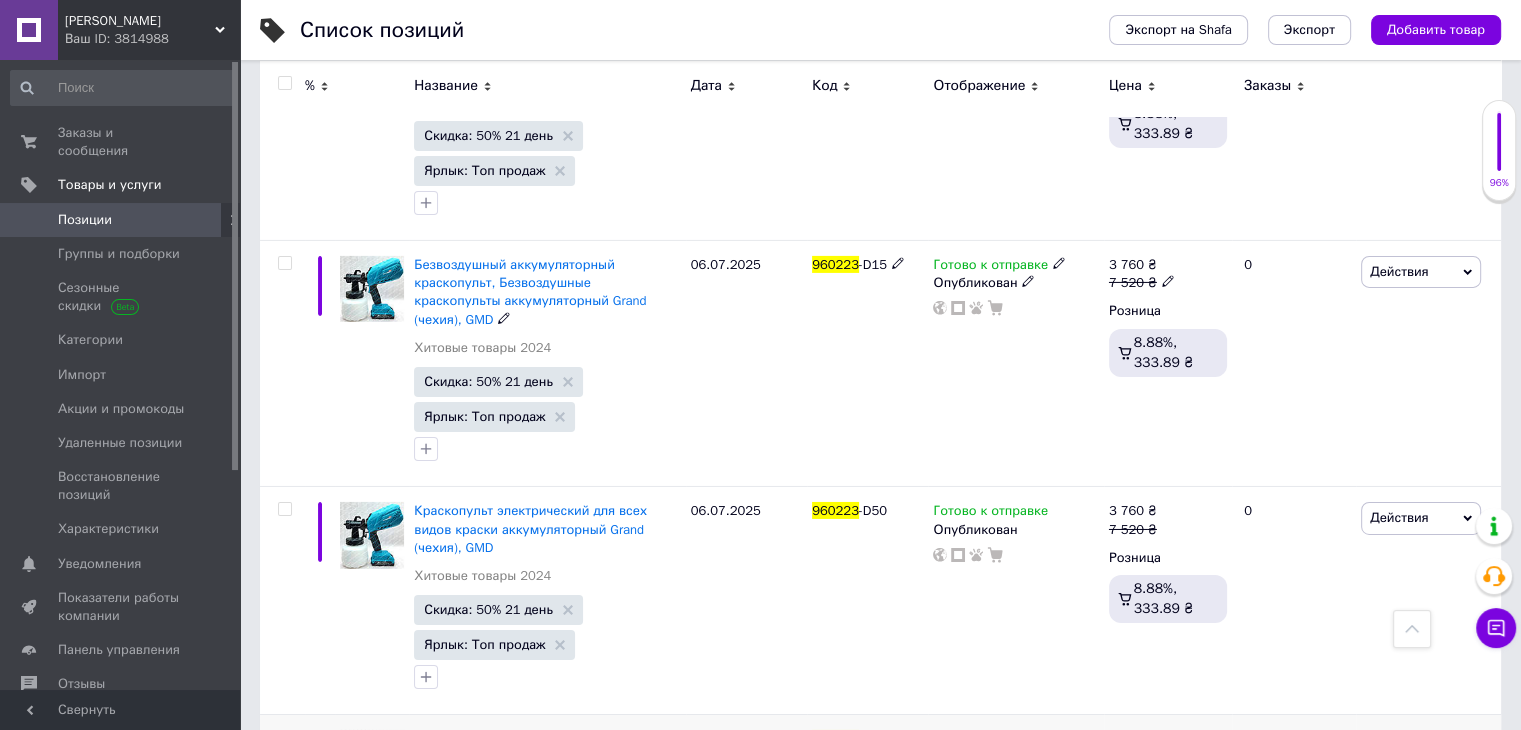 scroll, scrollTop: 21953, scrollLeft: 0, axis: vertical 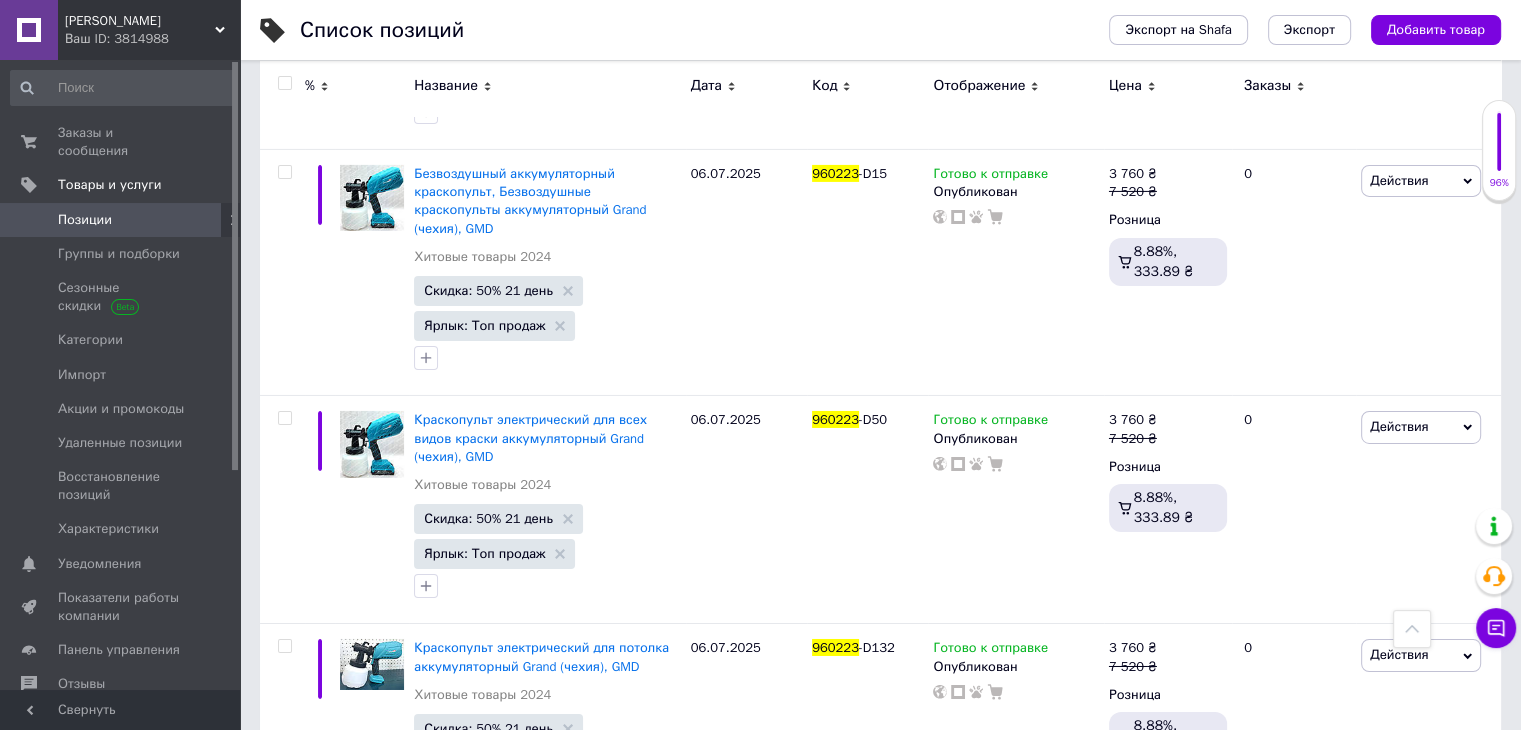 type on "960223" 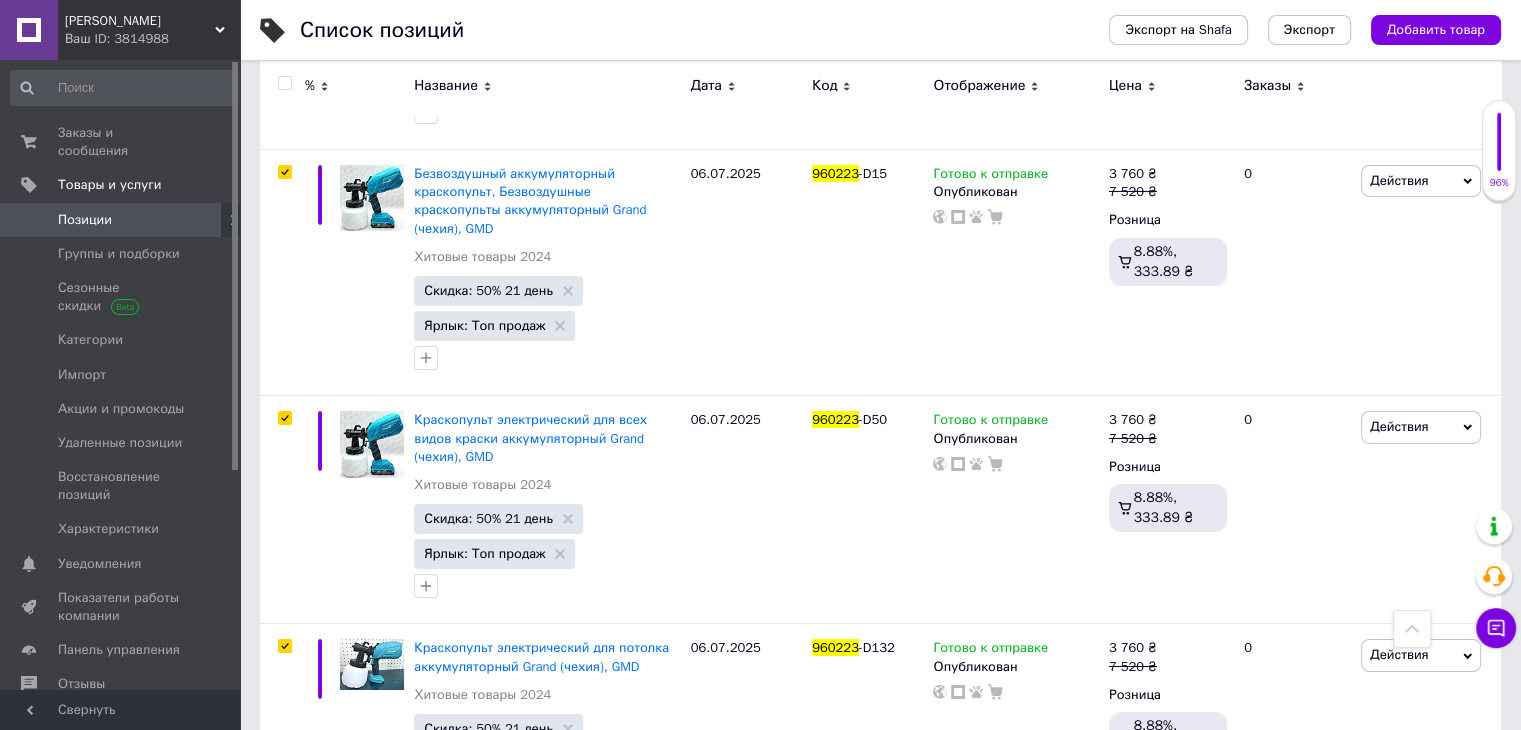 checkbox on "true" 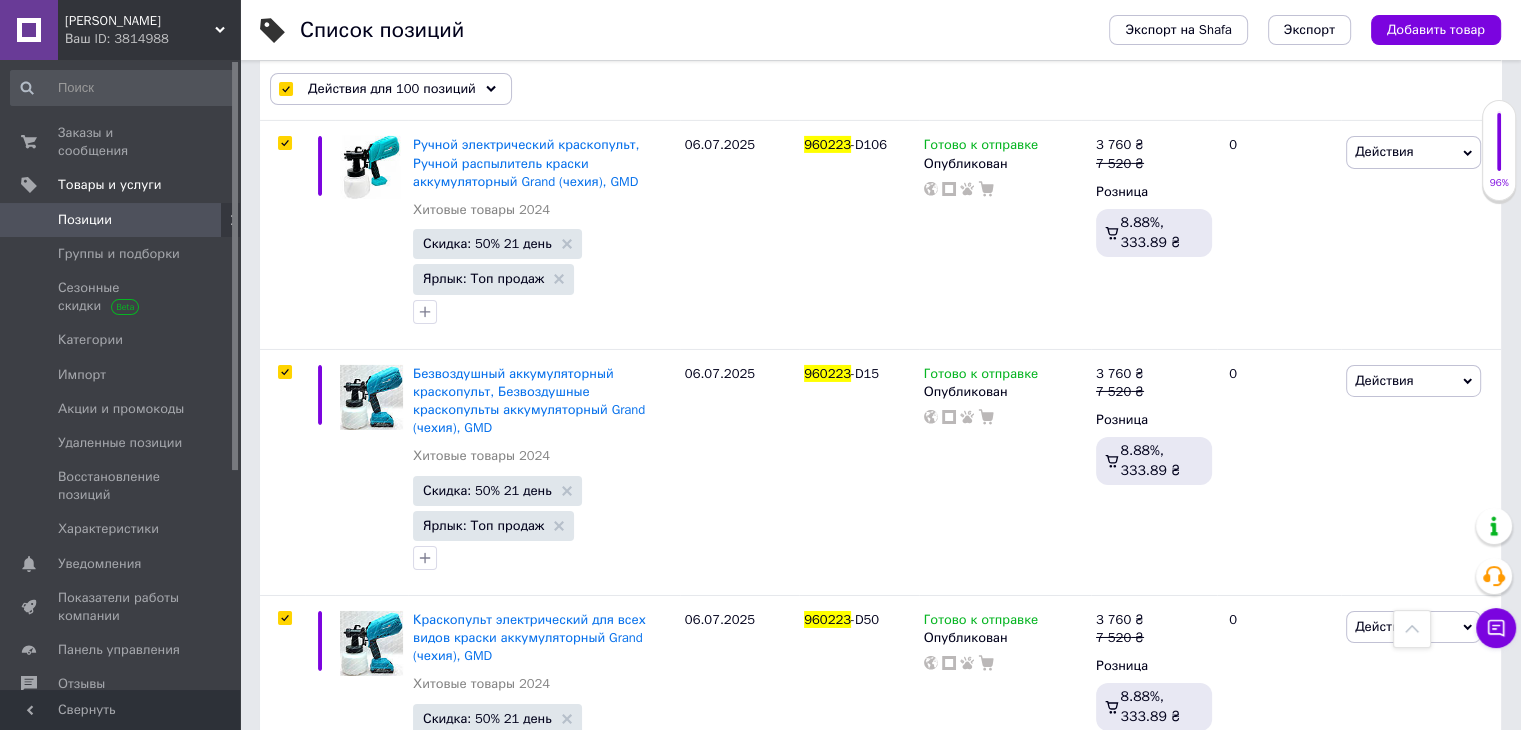 scroll, scrollTop: 22044, scrollLeft: 0, axis: vertical 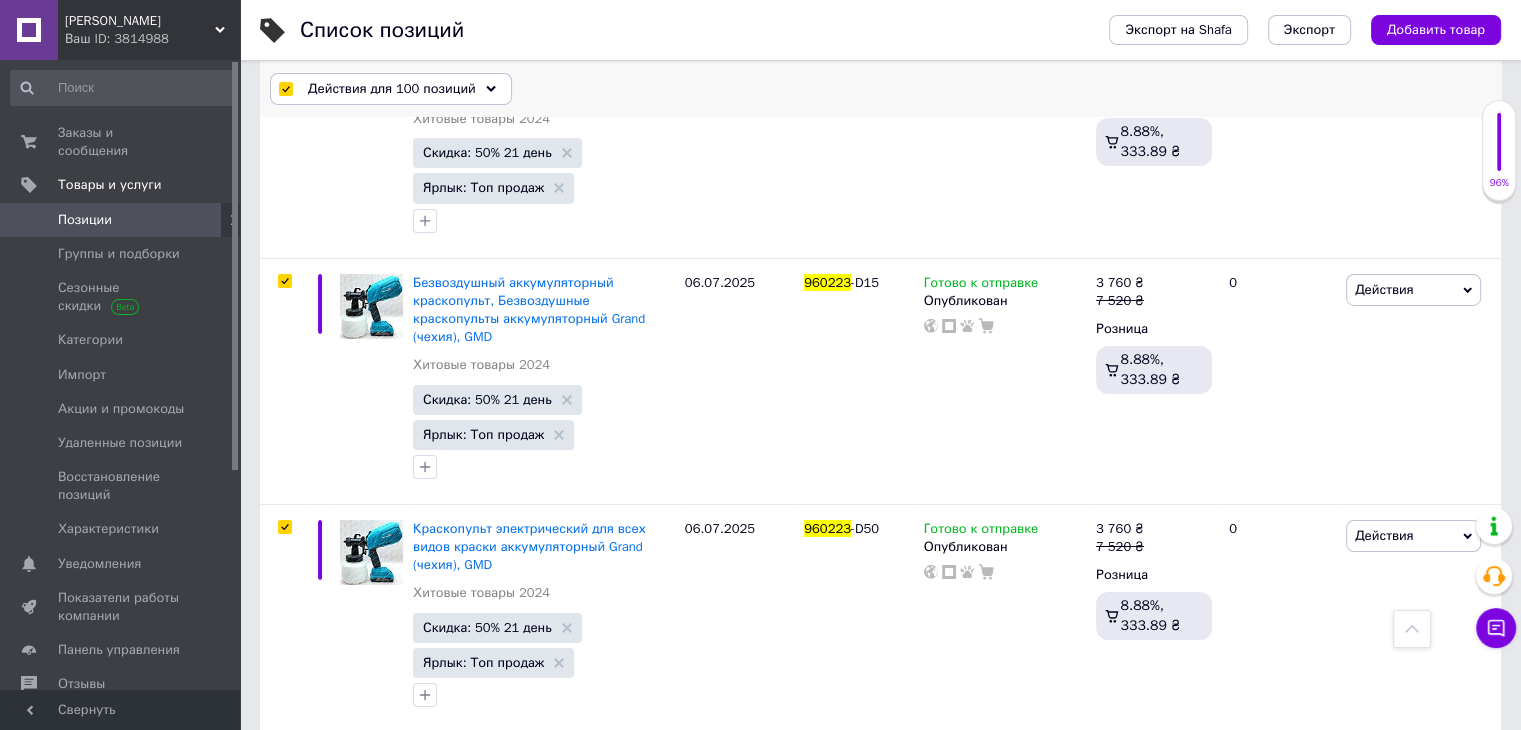 click on "Действия для 100 позиций" at bounding box center (392, 89) 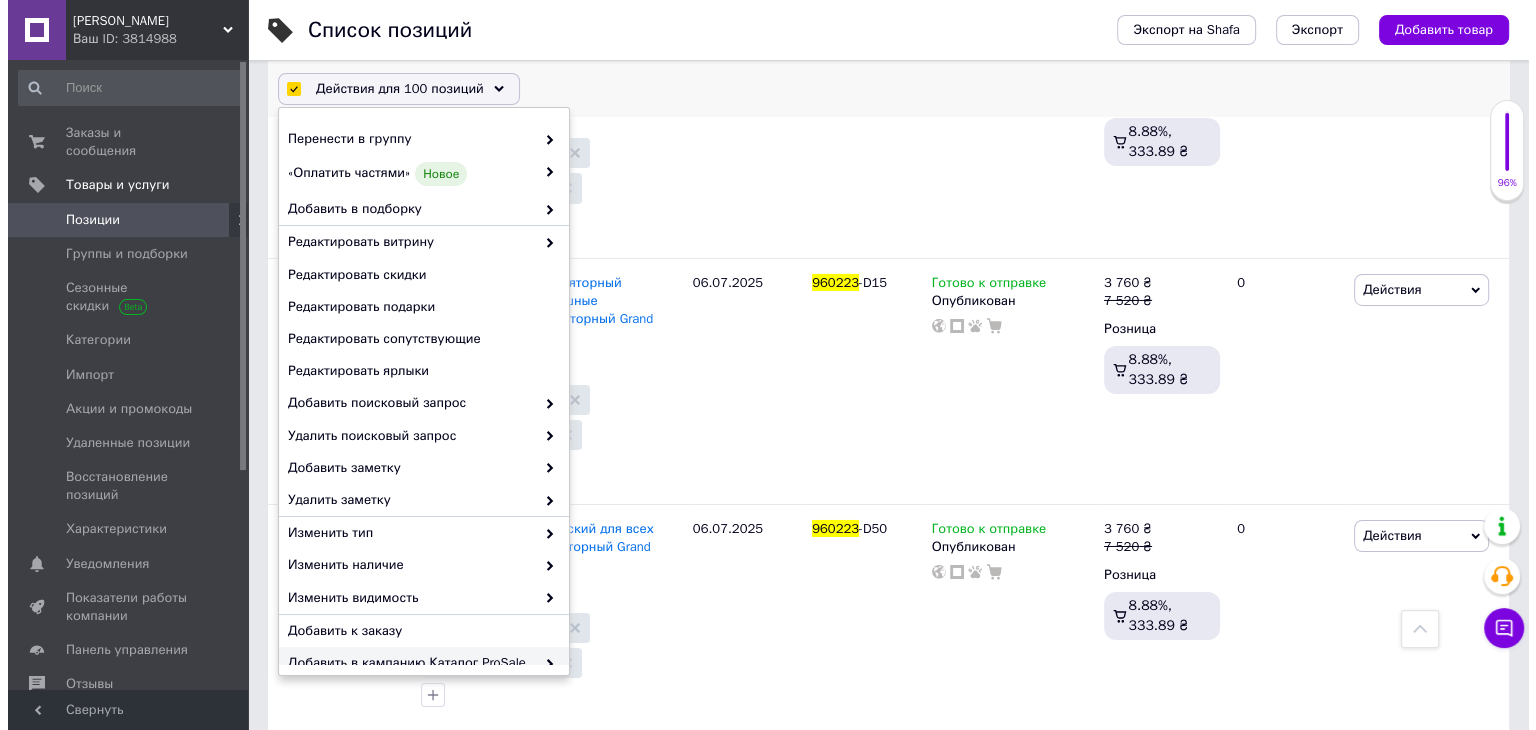 scroll, scrollTop: 170, scrollLeft: 0, axis: vertical 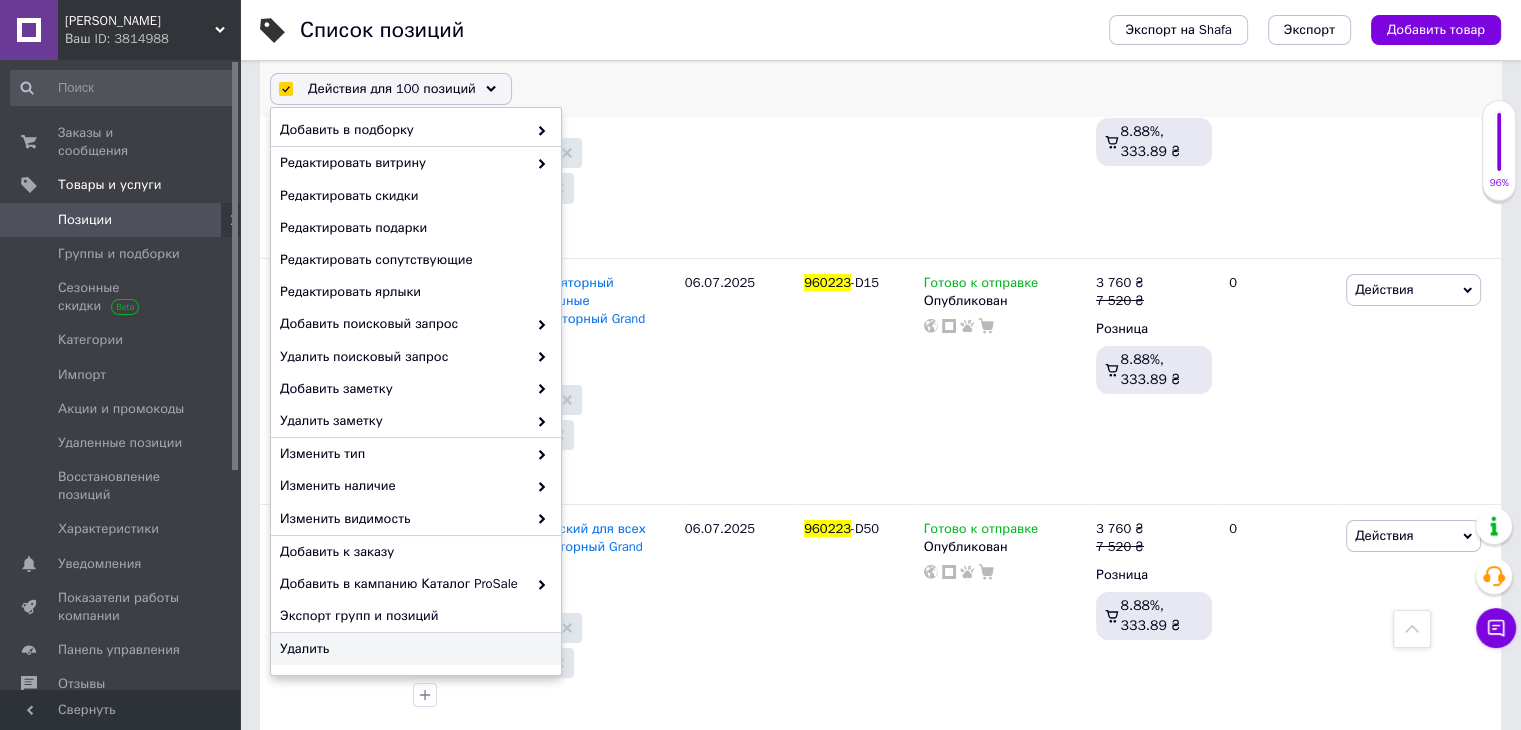 click on "Удалить" at bounding box center (413, 649) 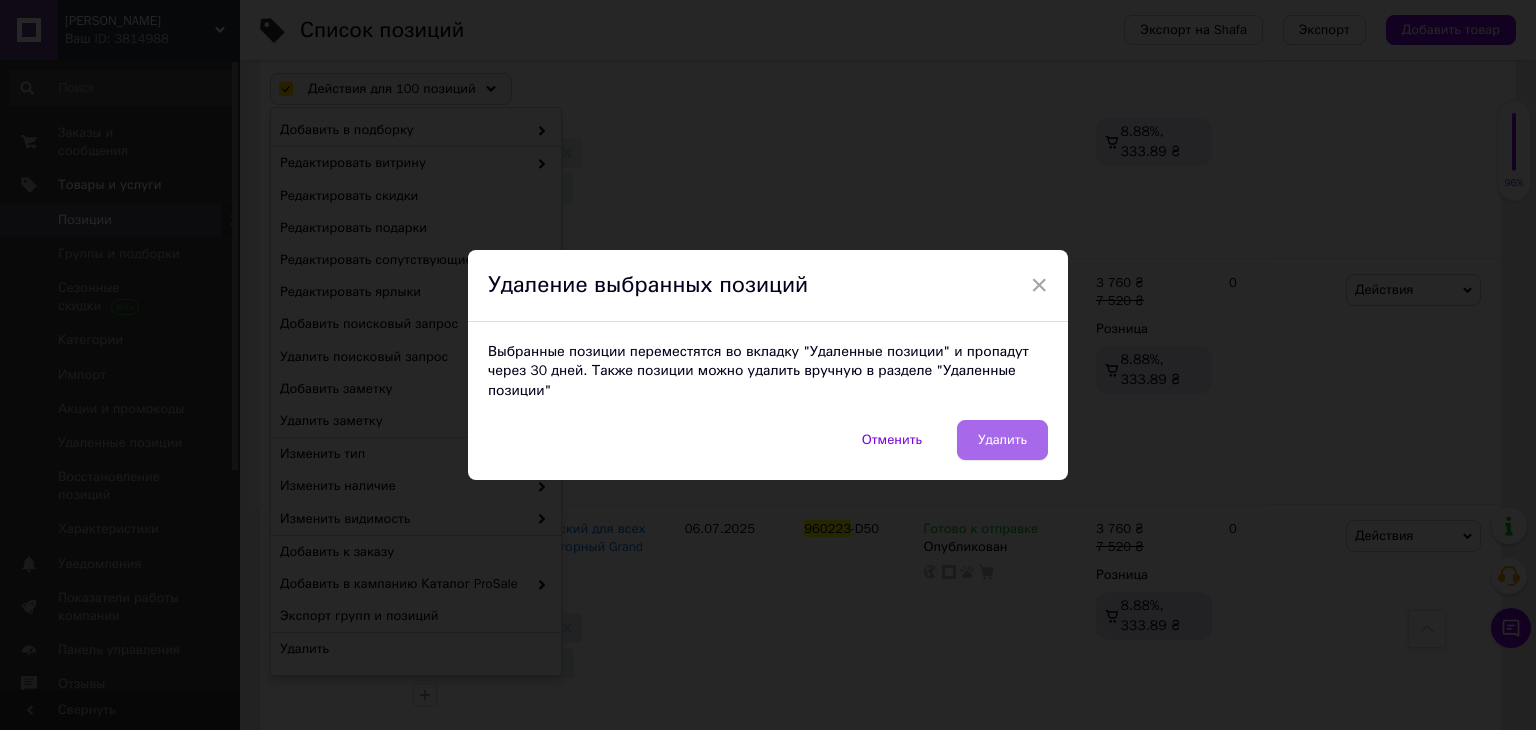 click on "Удалить" at bounding box center [1002, 440] 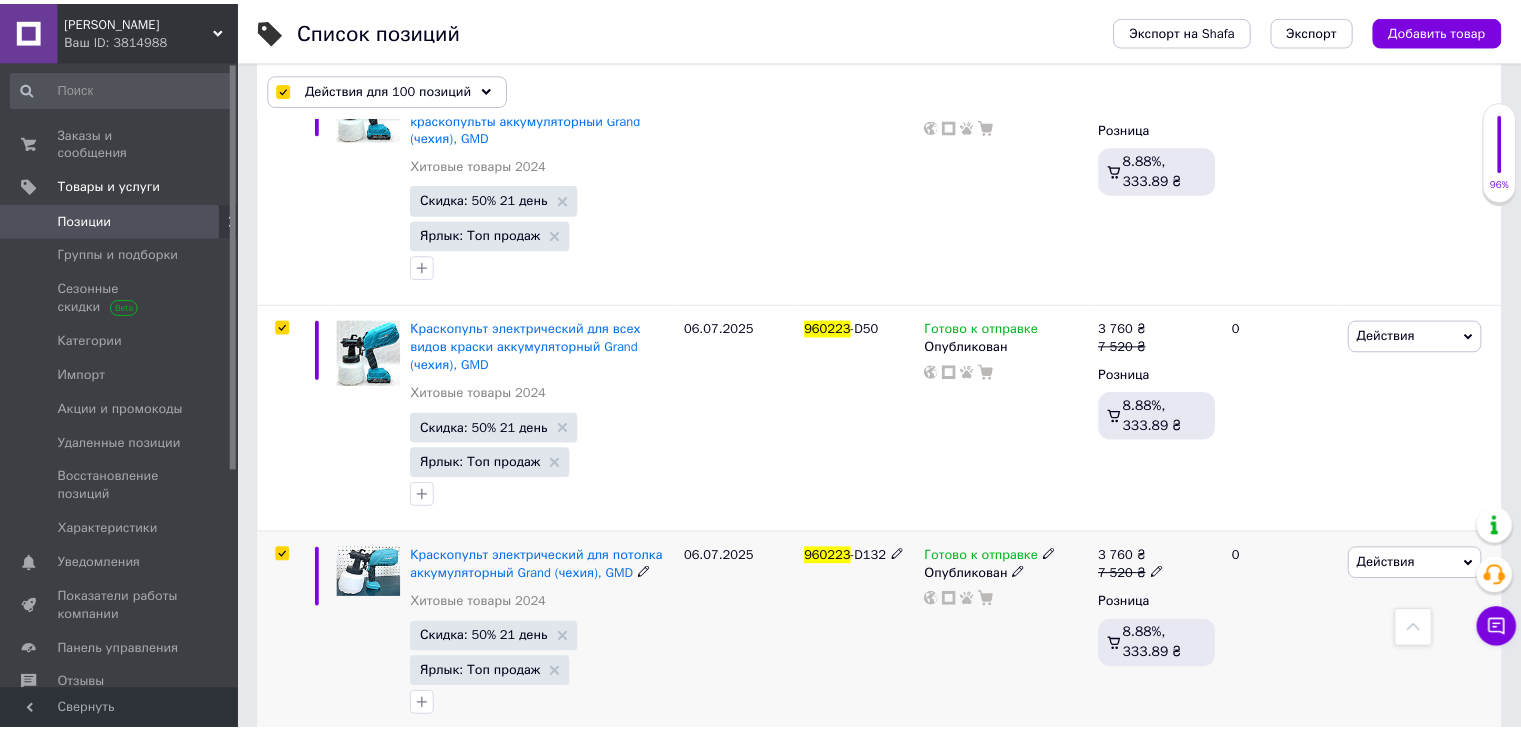 scroll, scrollTop: 21935, scrollLeft: 0, axis: vertical 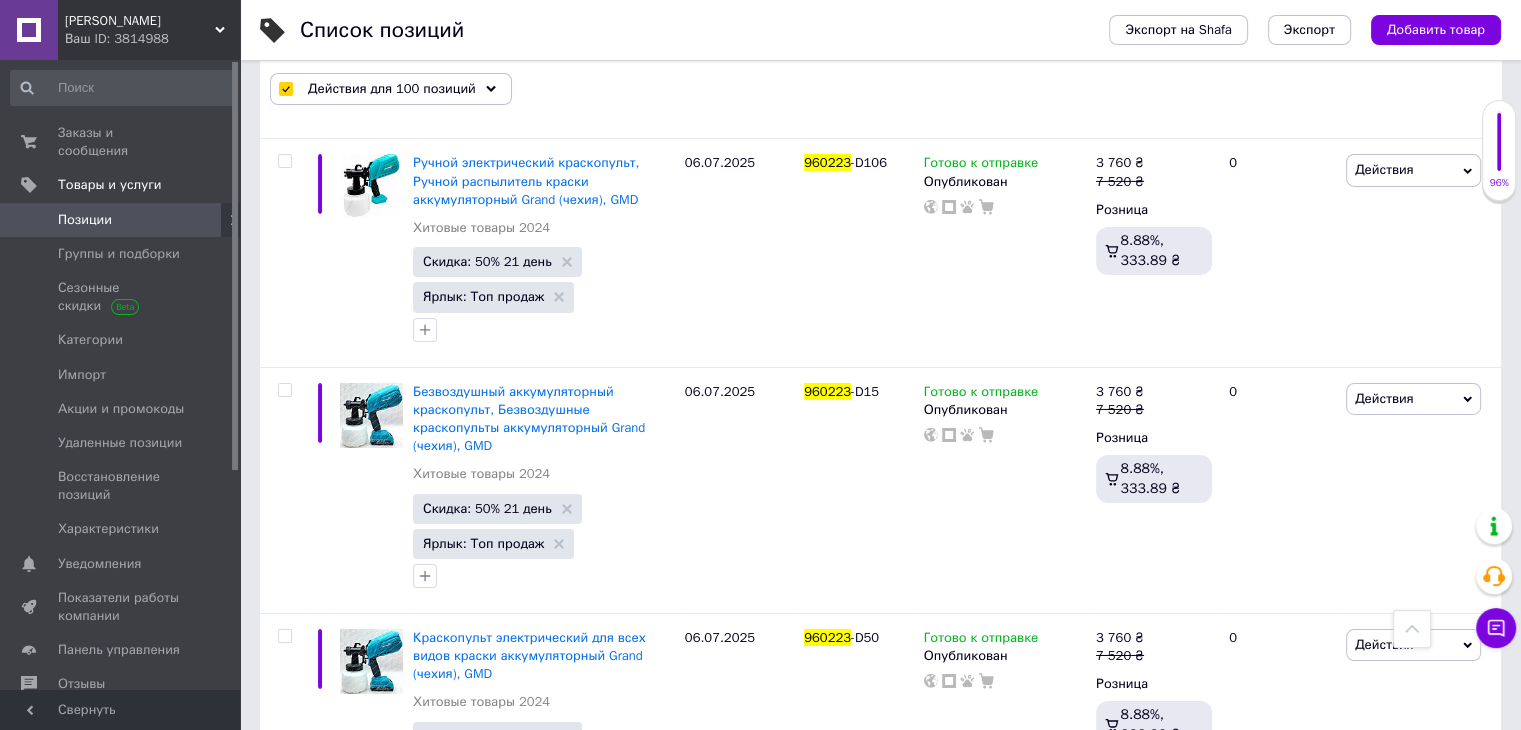 checkbox on "false" 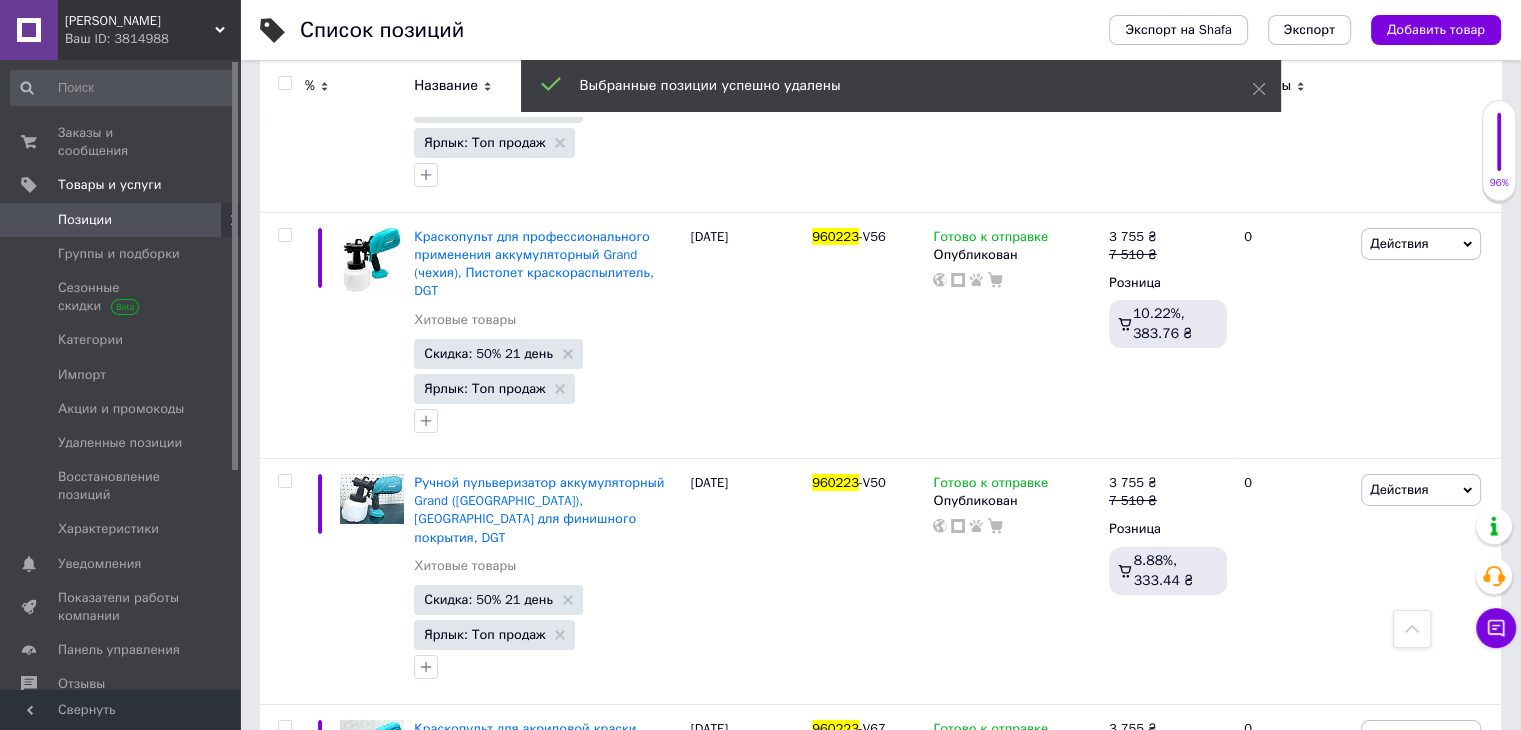 click at bounding box center [284, 83] 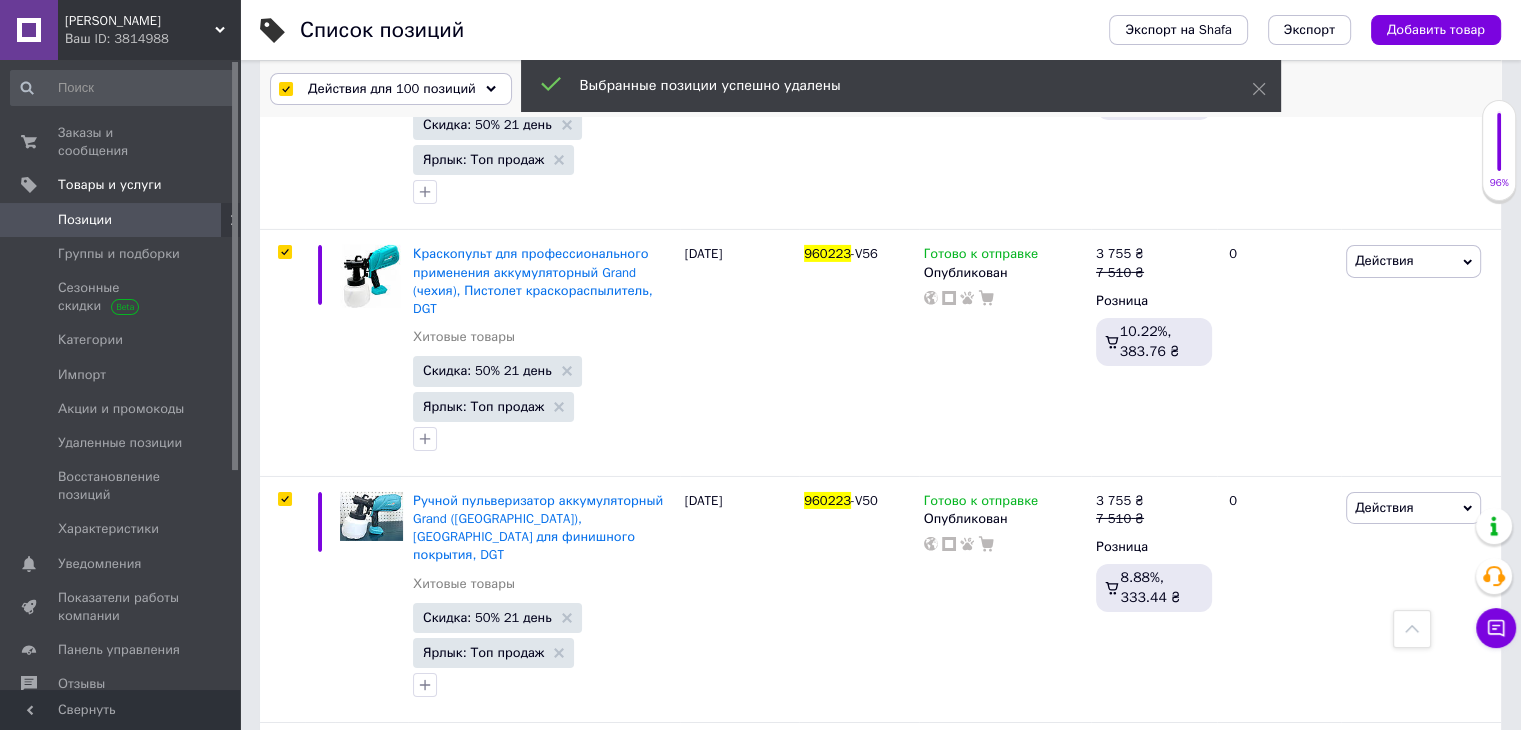 scroll, scrollTop: 22008, scrollLeft: 0, axis: vertical 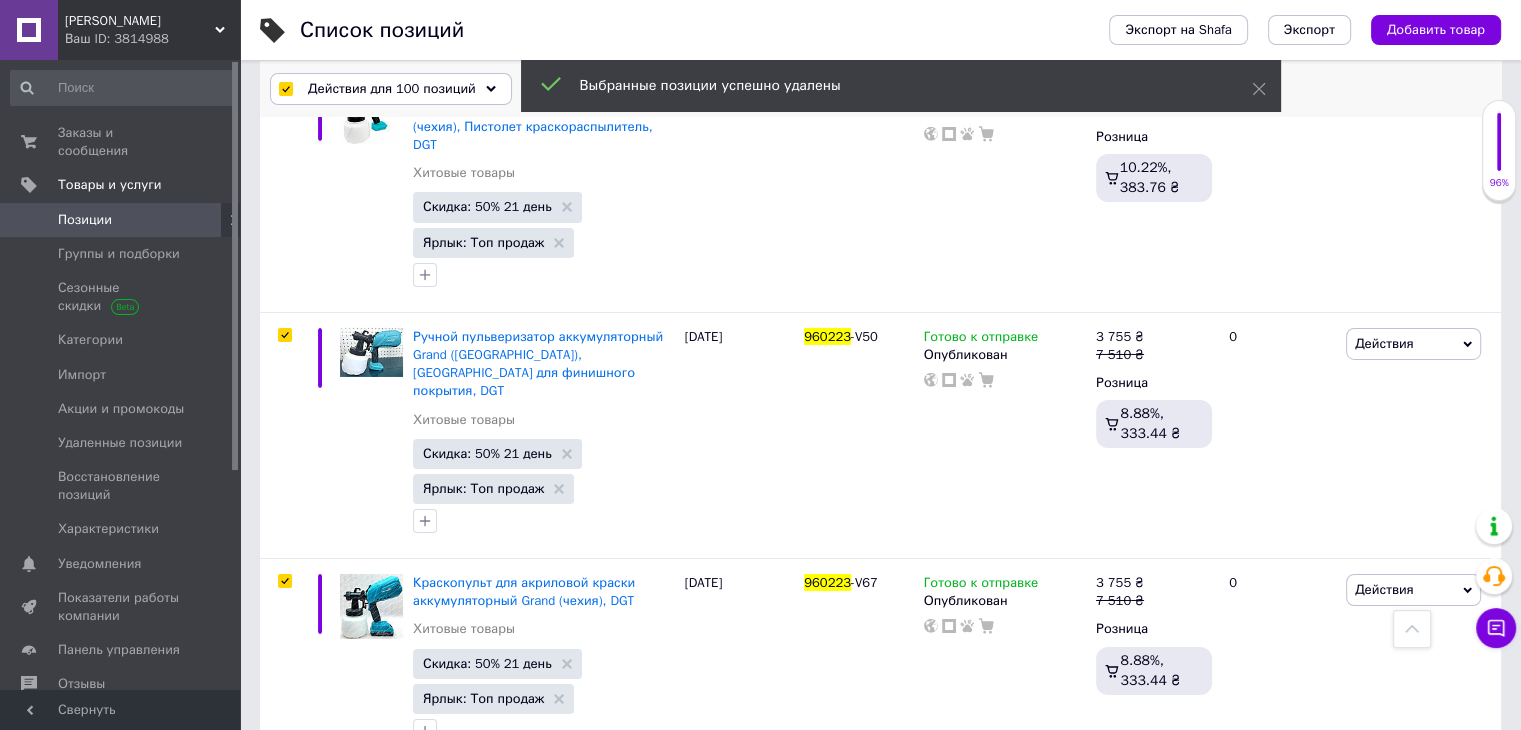 click on "Действия для 100 позиций" at bounding box center [392, 89] 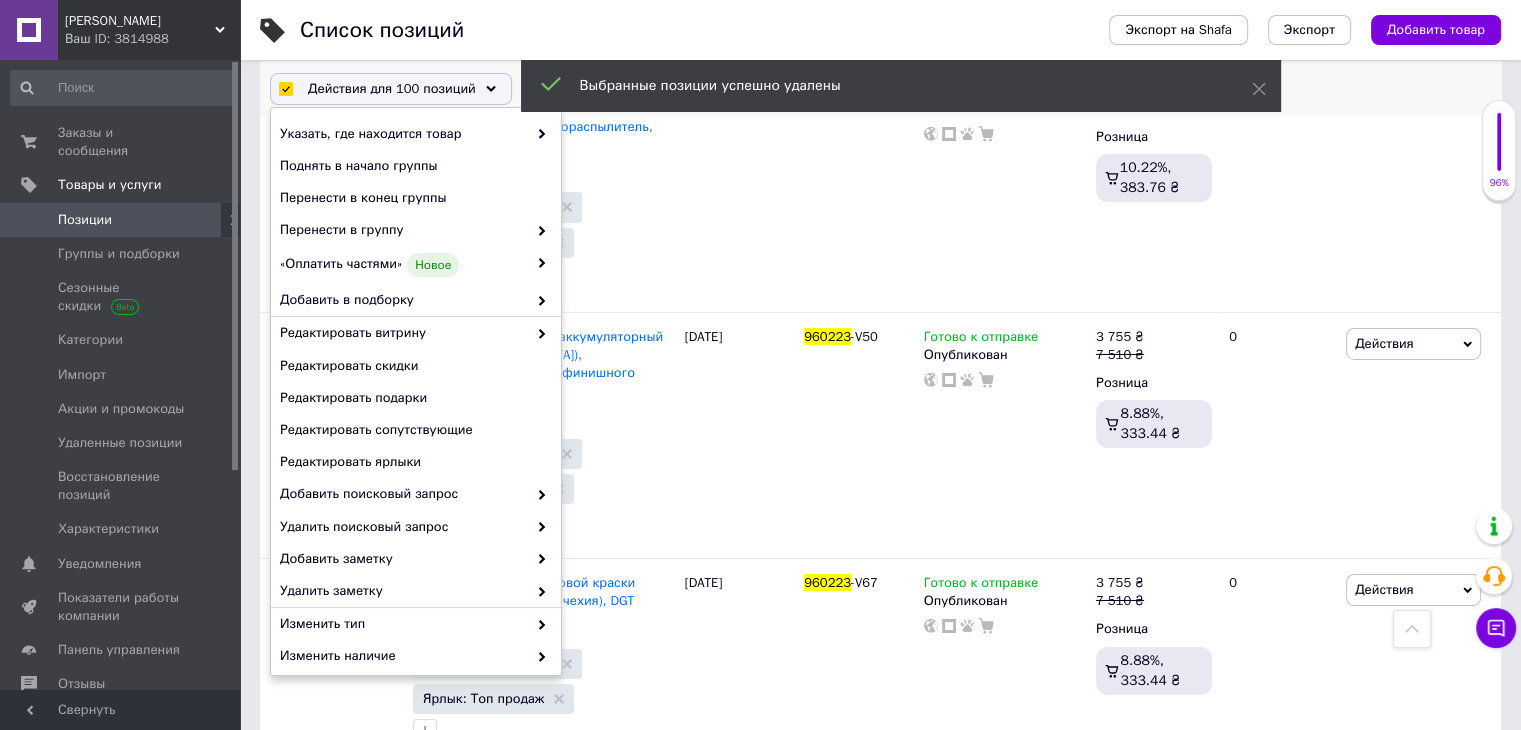 scroll, scrollTop: 170, scrollLeft: 0, axis: vertical 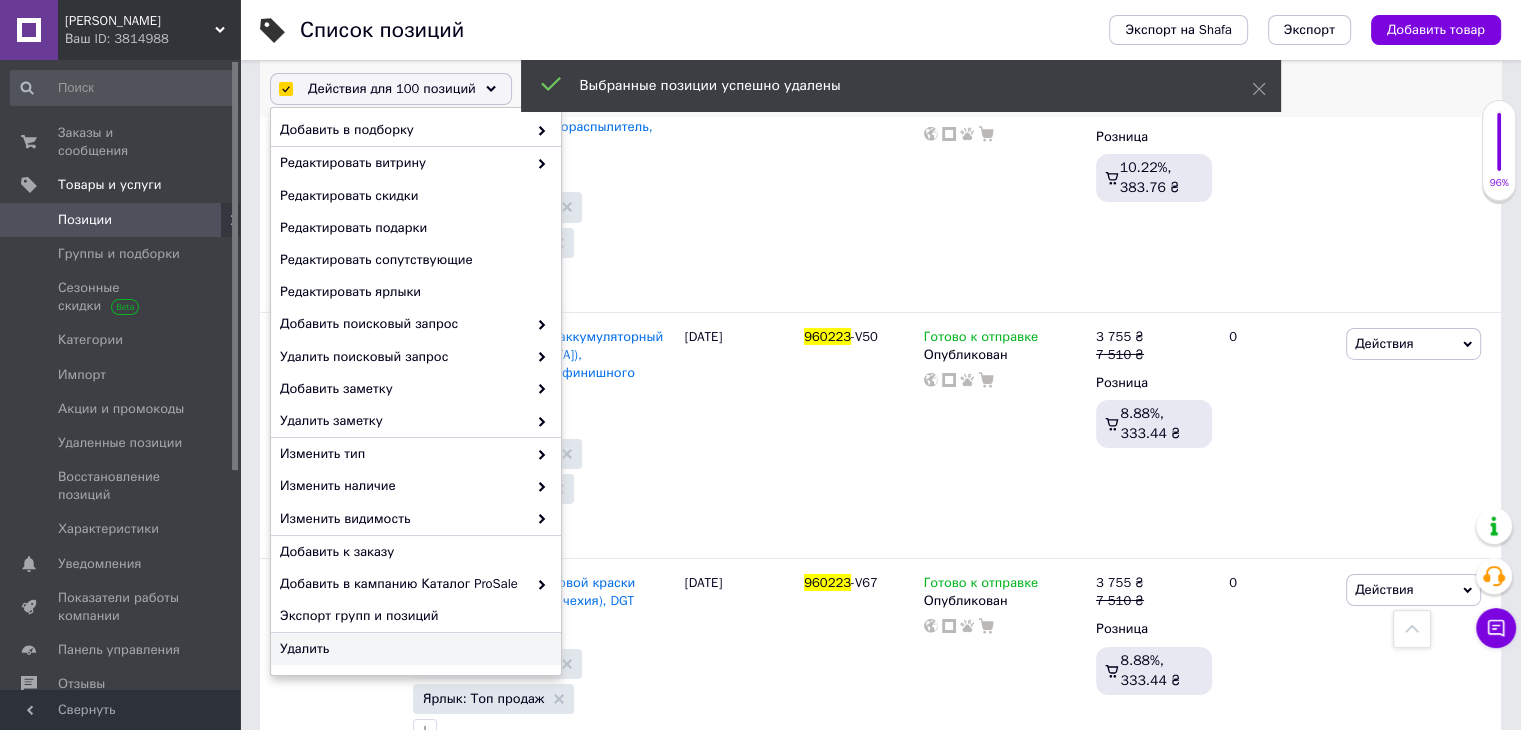 click on "Удалить" at bounding box center (413, 649) 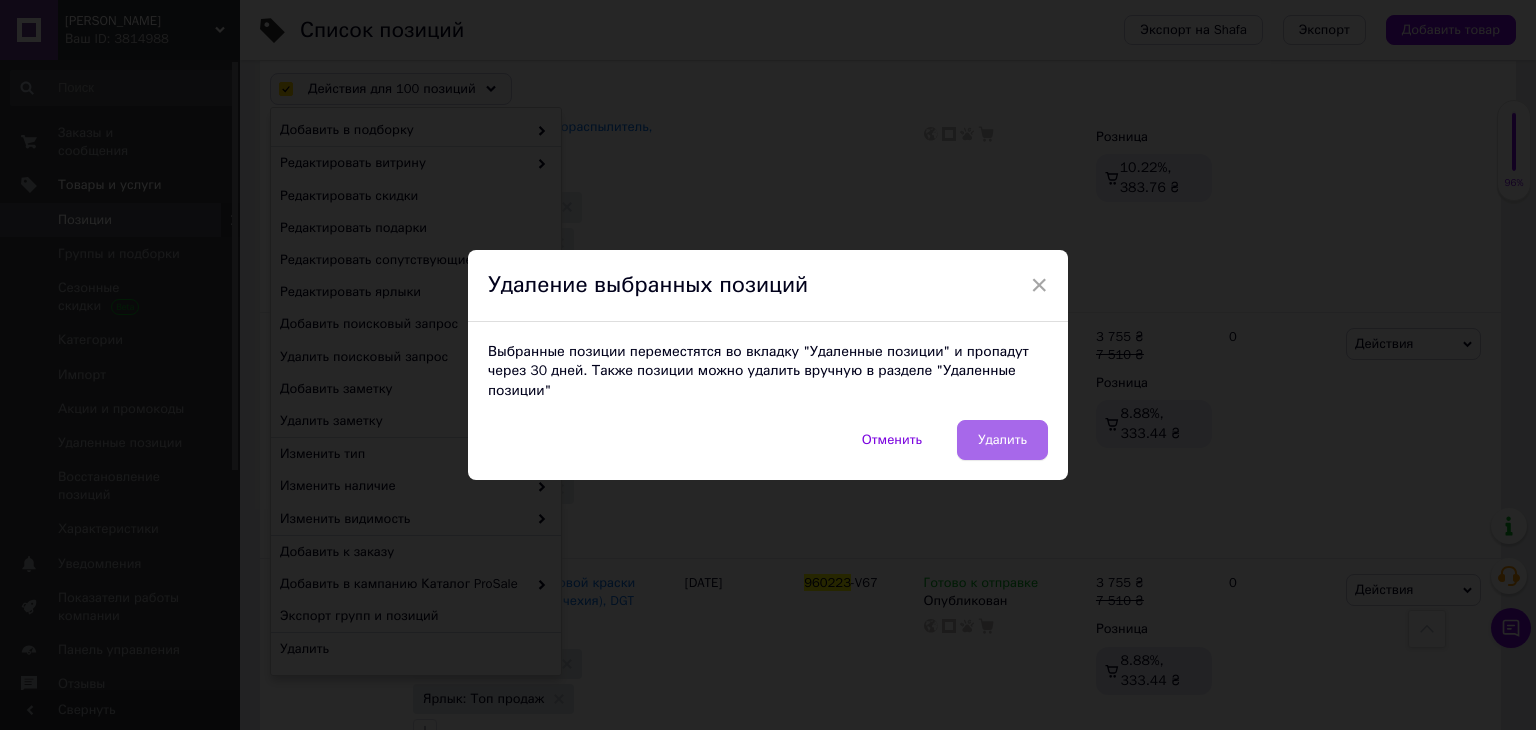 click on "Удалить" at bounding box center (1002, 440) 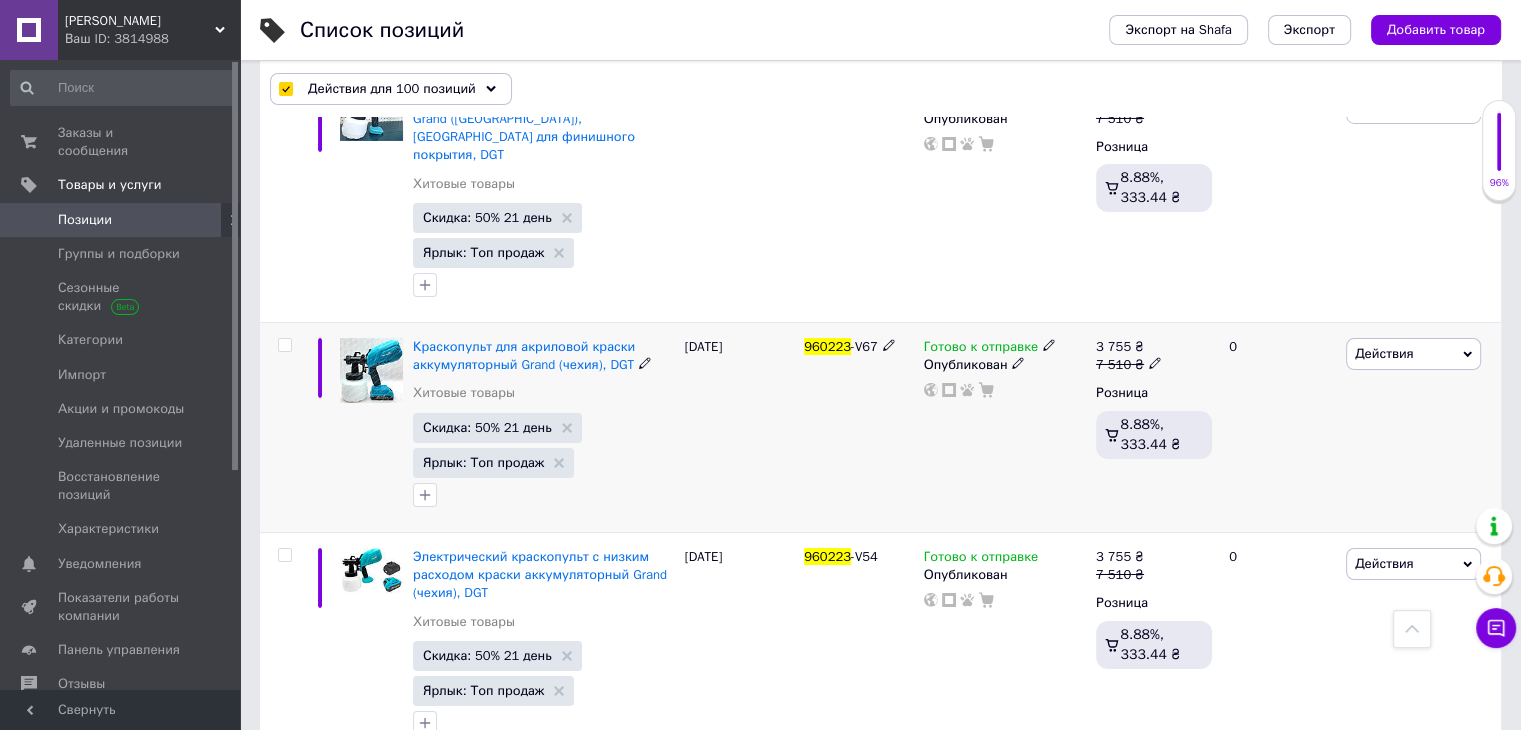 scroll, scrollTop: 22081, scrollLeft: 0, axis: vertical 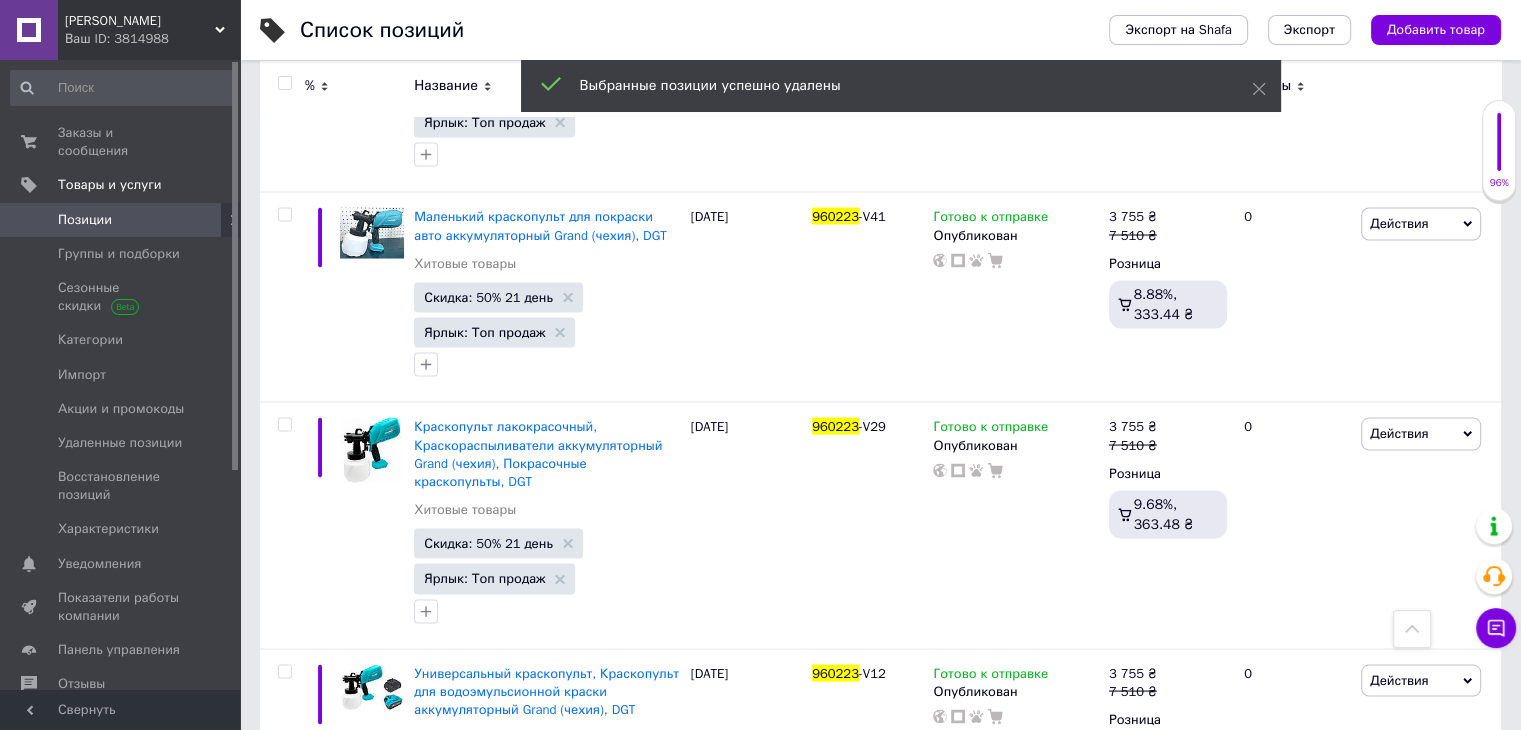 click at bounding box center (284, 83) 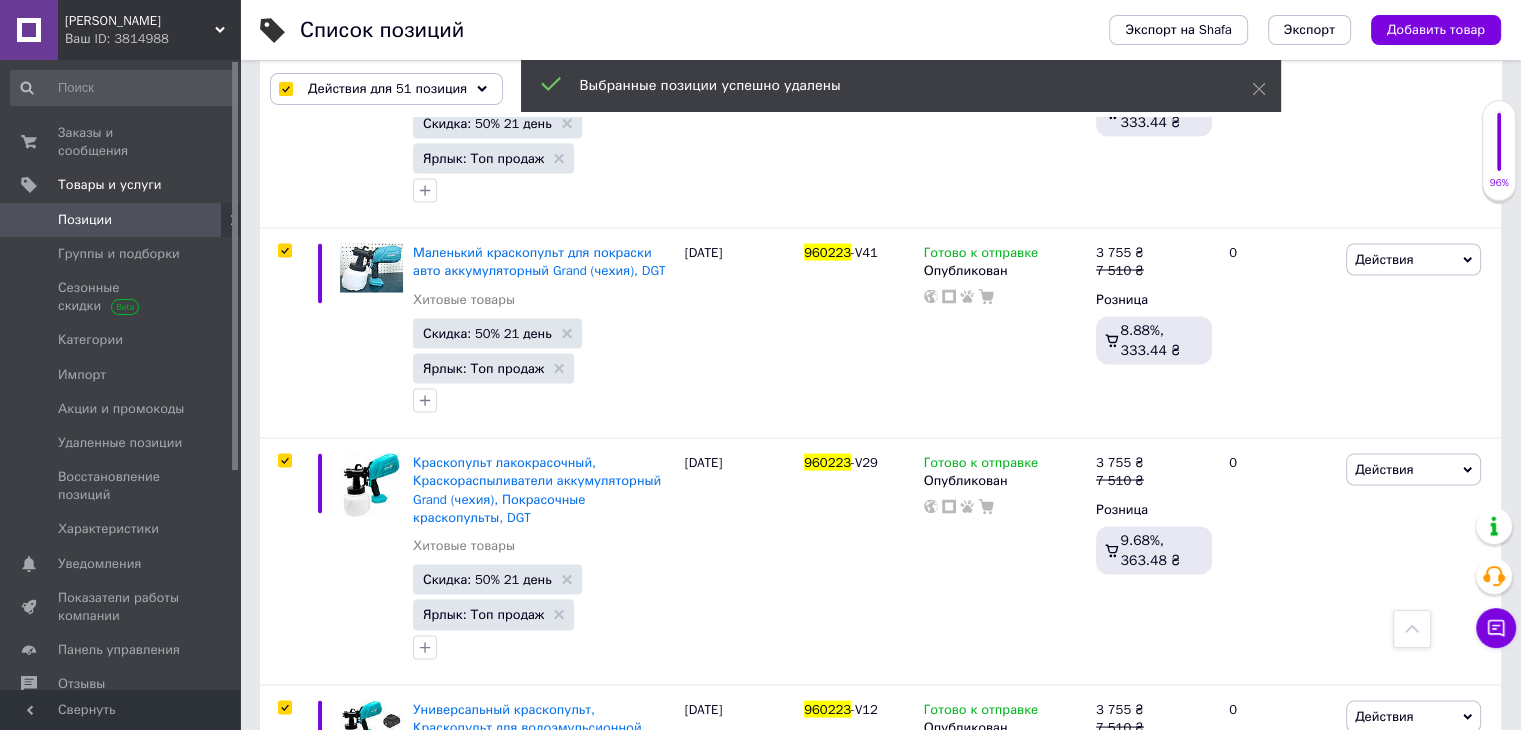 scroll, scrollTop: 11306, scrollLeft: 0, axis: vertical 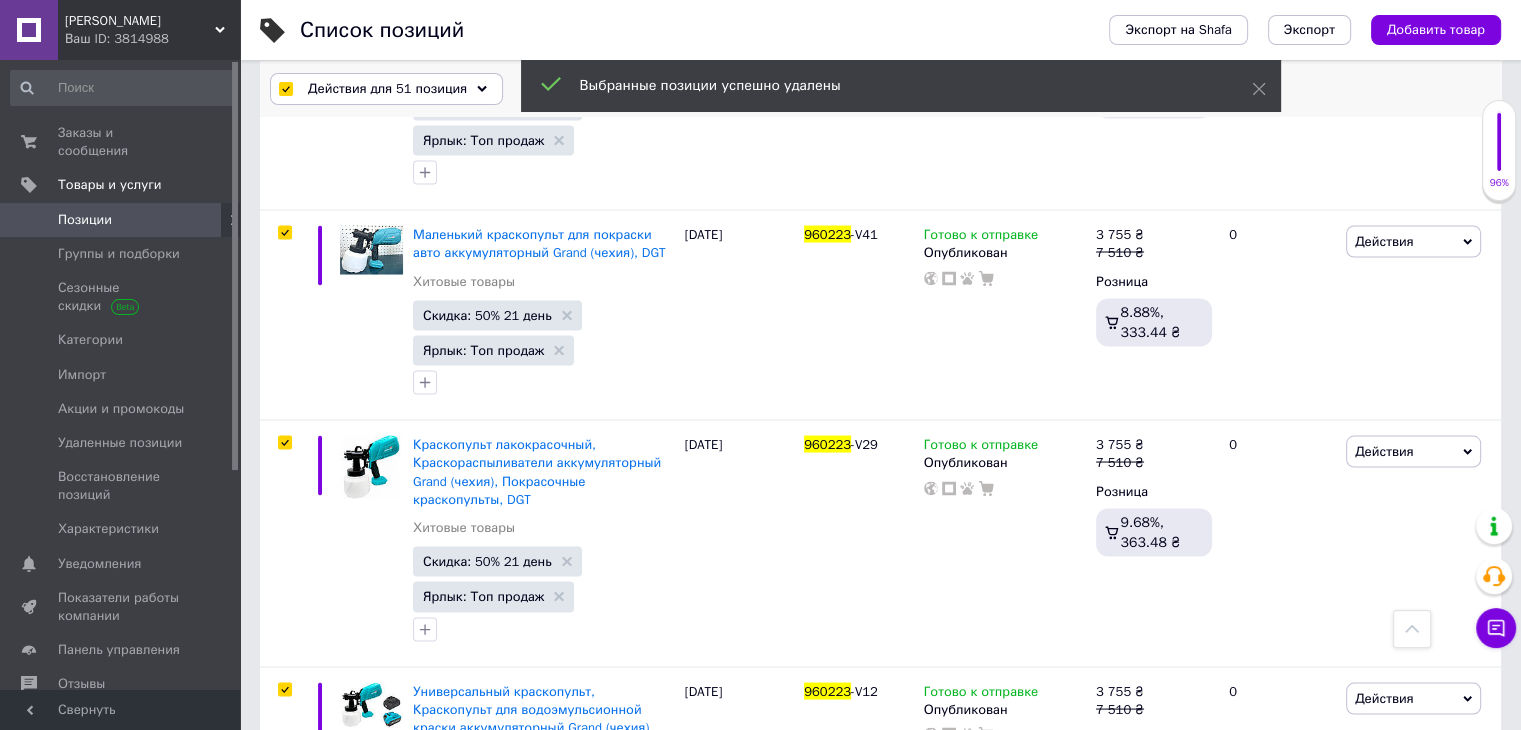 click on "Действия для 51 позиция" at bounding box center [387, 89] 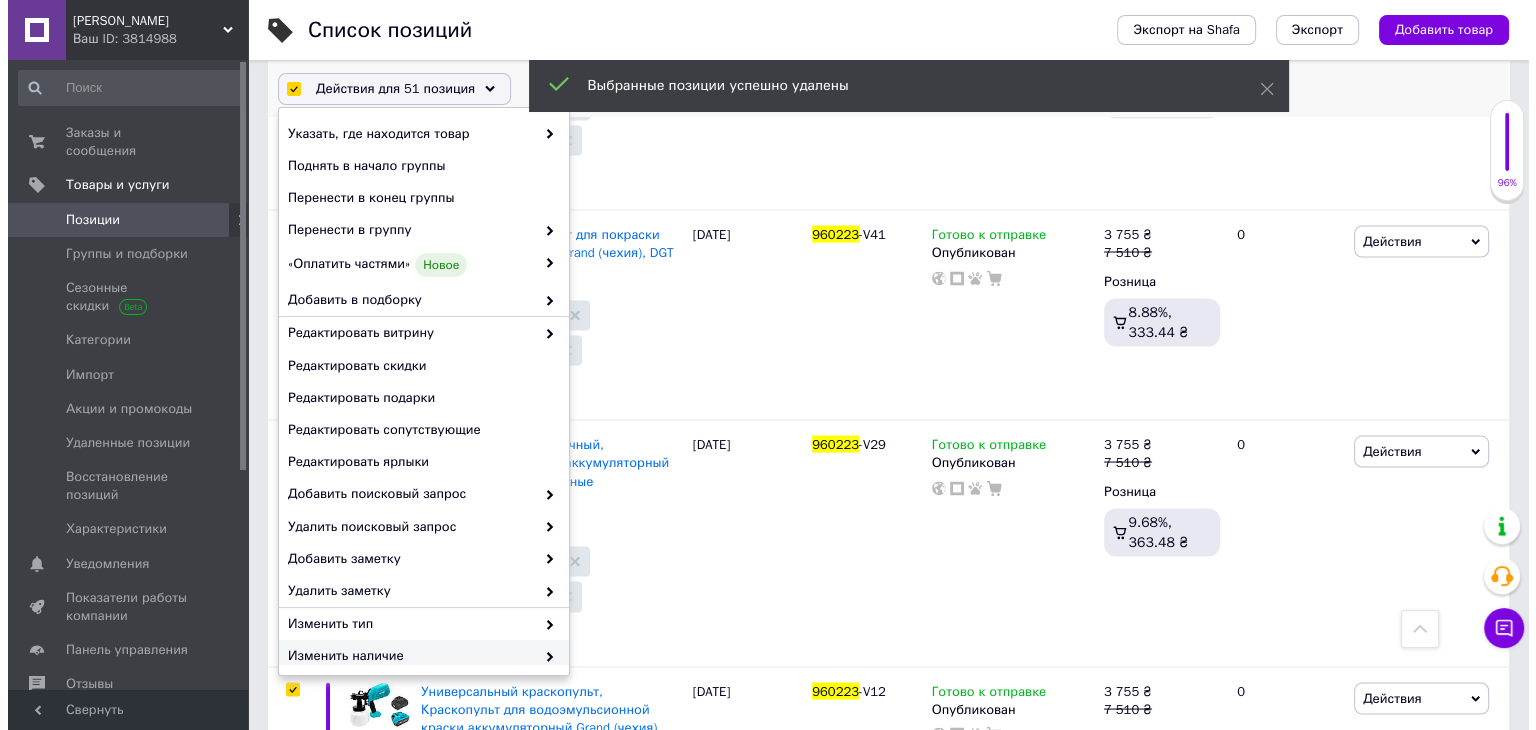scroll, scrollTop: 170, scrollLeft: 0, axis: vertical 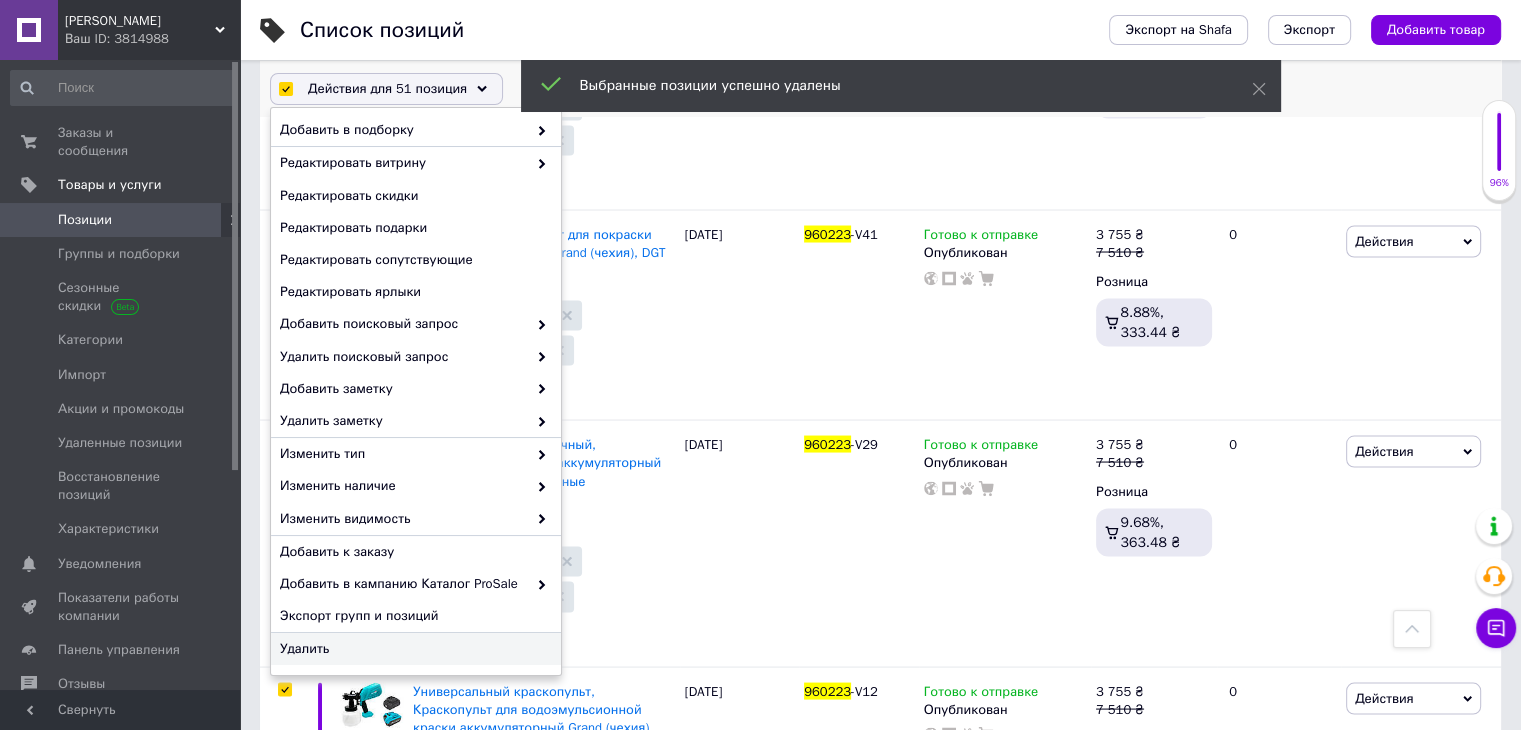 click on "Удалить" at bounding box center (413, 649) 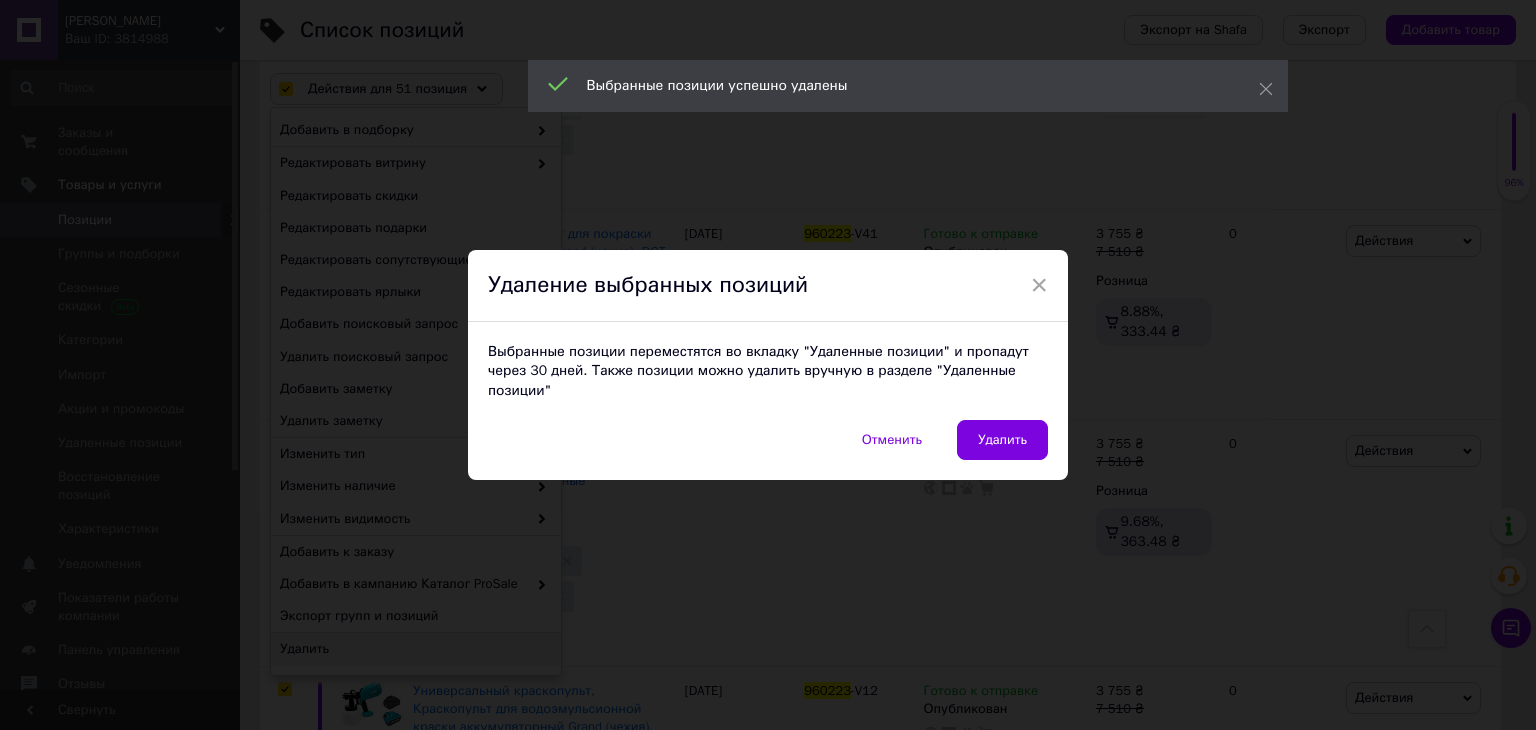 click on "Выбранные позиции переместятся во вкладку "Удаленные позиции"
и пропадут через 30 дней.
Также позиции можно удалить вручную в разделе "Удаленные позиции"" at bounding box center (768, 371) 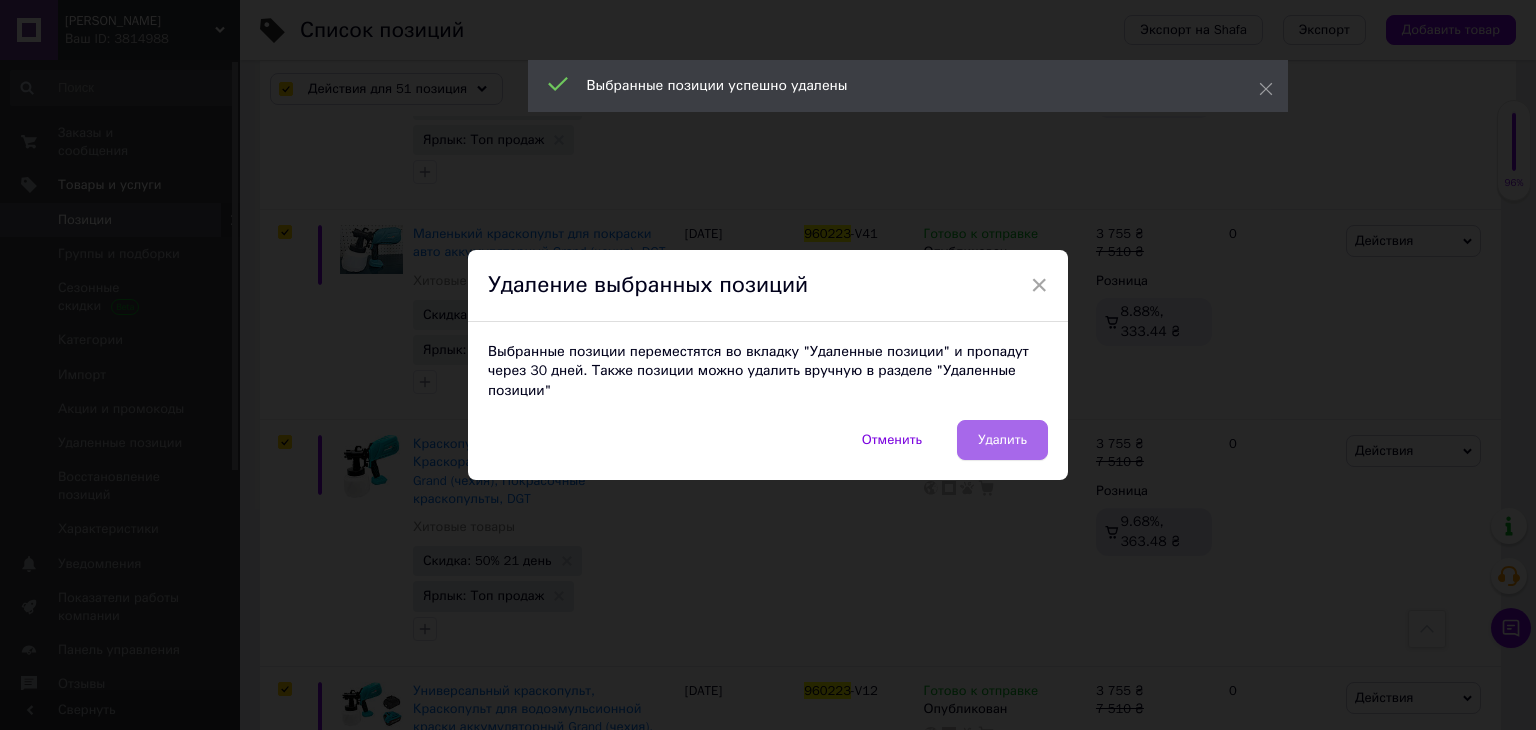click on "Удалить" at bounding box center [1002, 440] 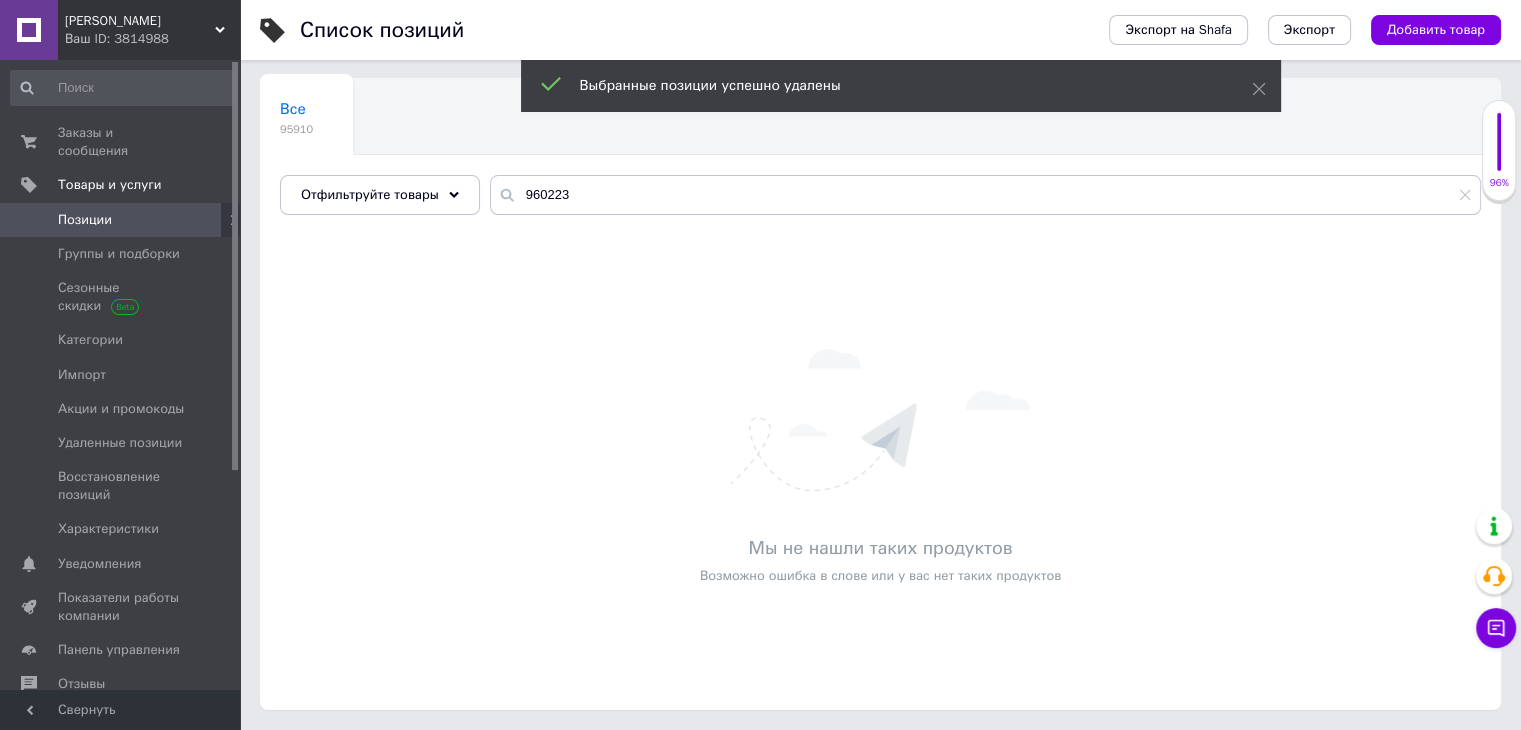 scroll, scrollTop: 121, scrollLeft: 0, axis: vertical 